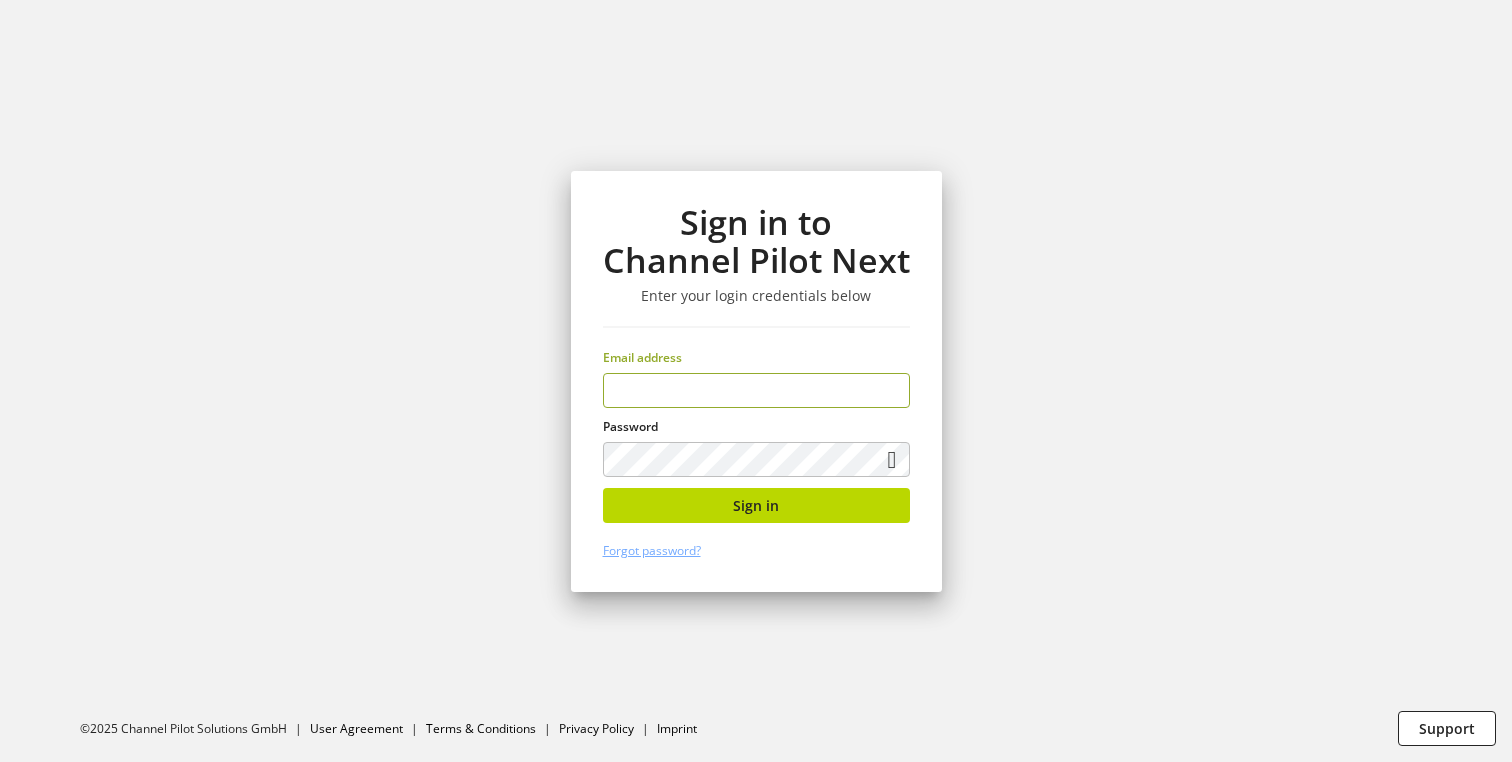 scroll, scrollTop: 0, scrollLeft: 0, axis: both 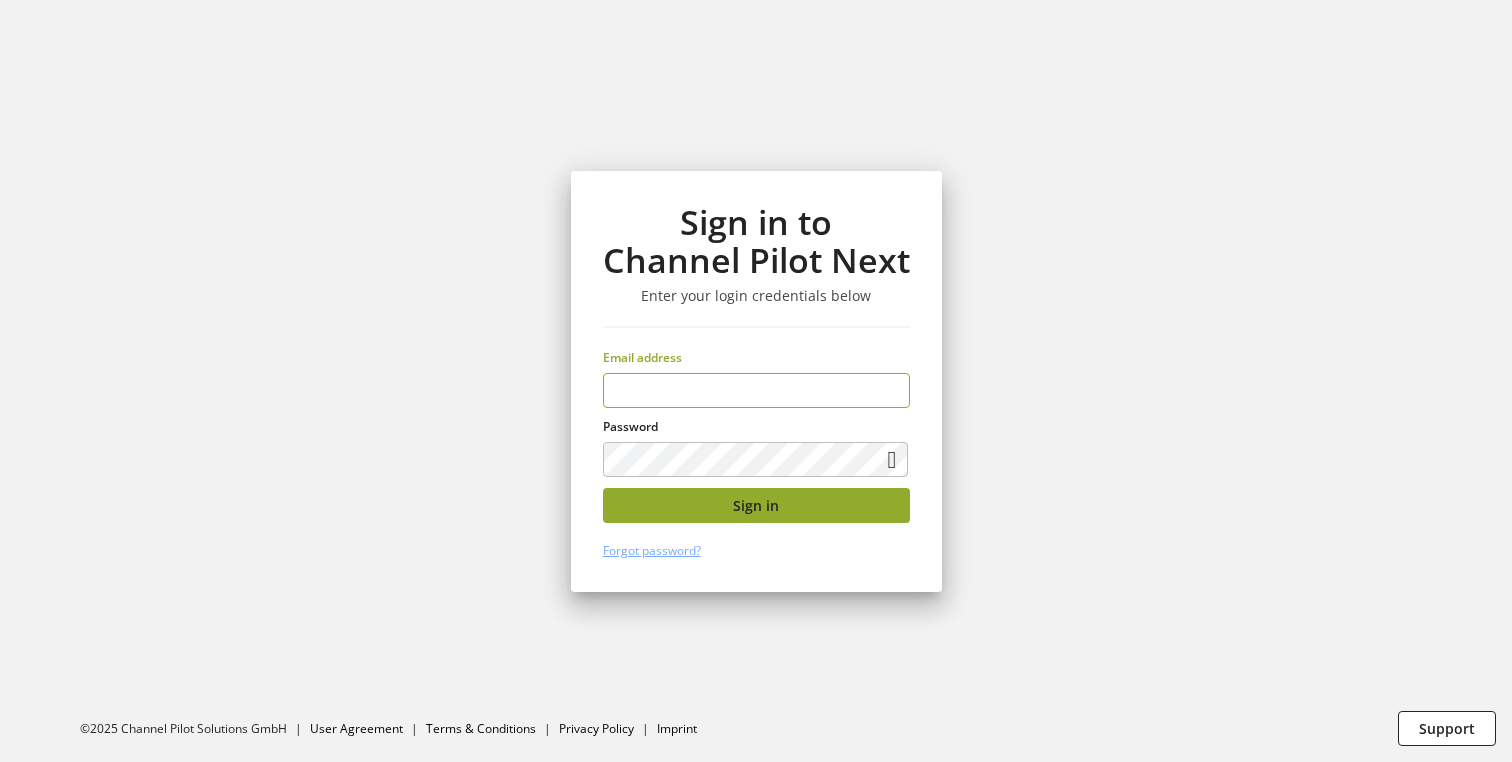 type on "**********" 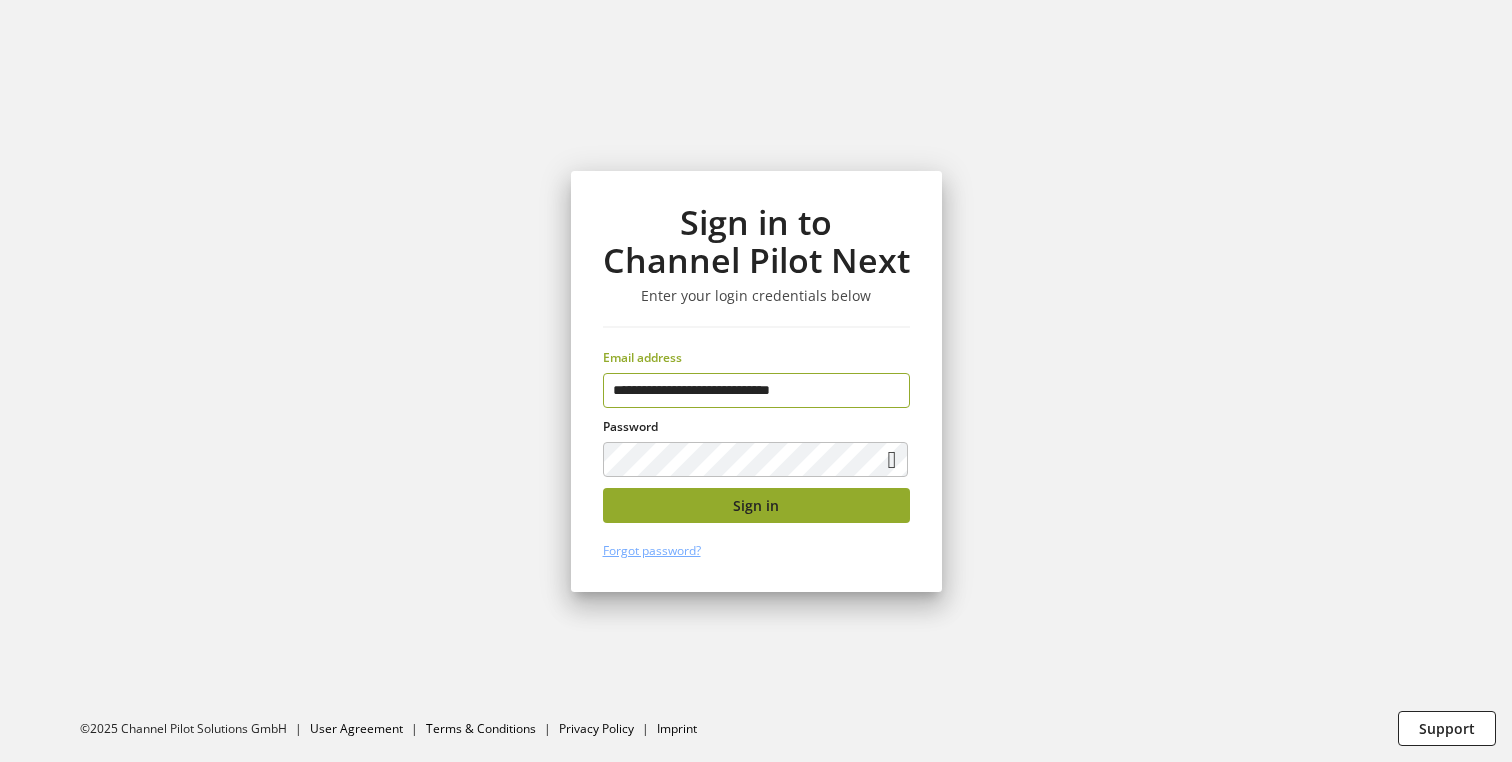 click on "Sign in" at bounding box center [756, 505] 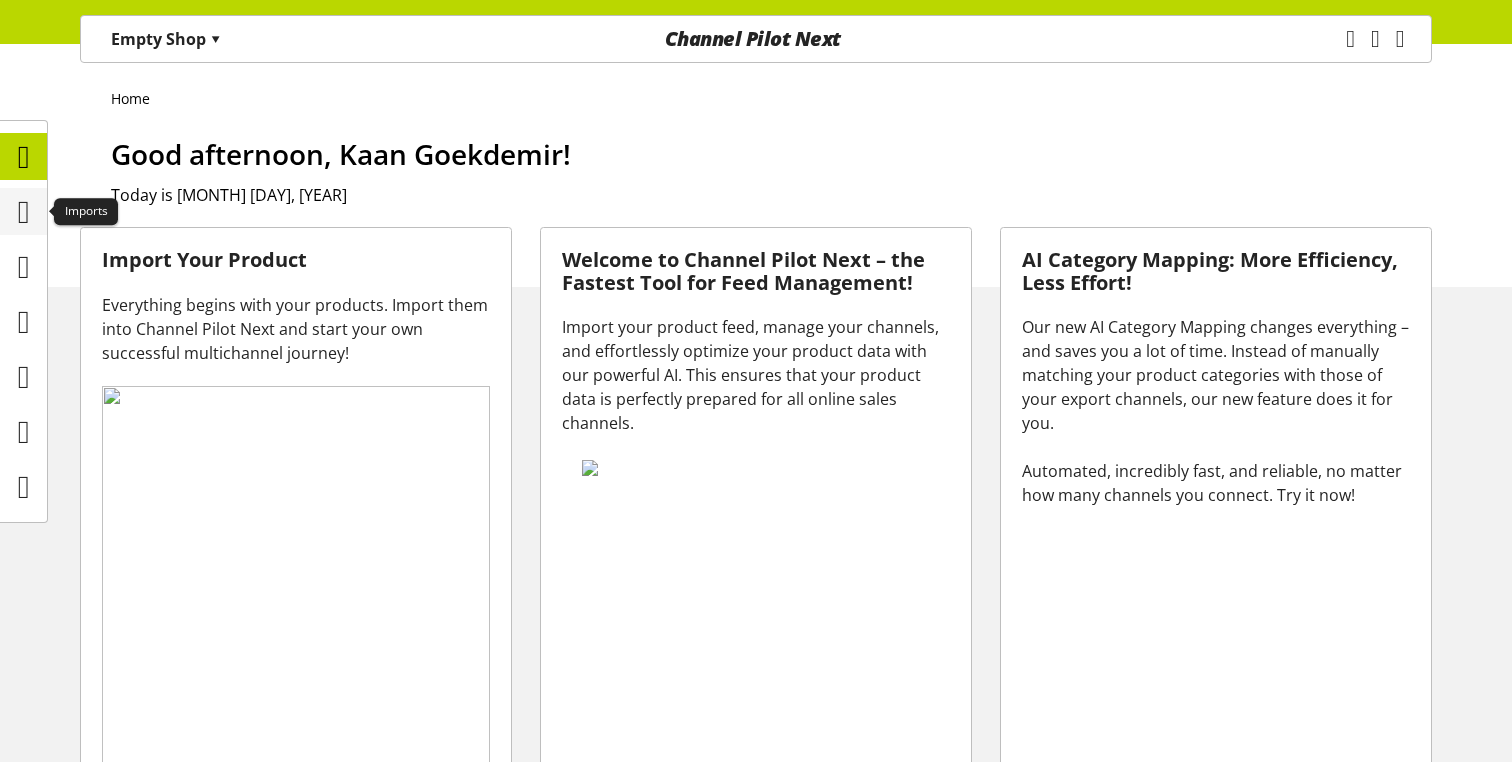 click at bounding box center (24, 212) 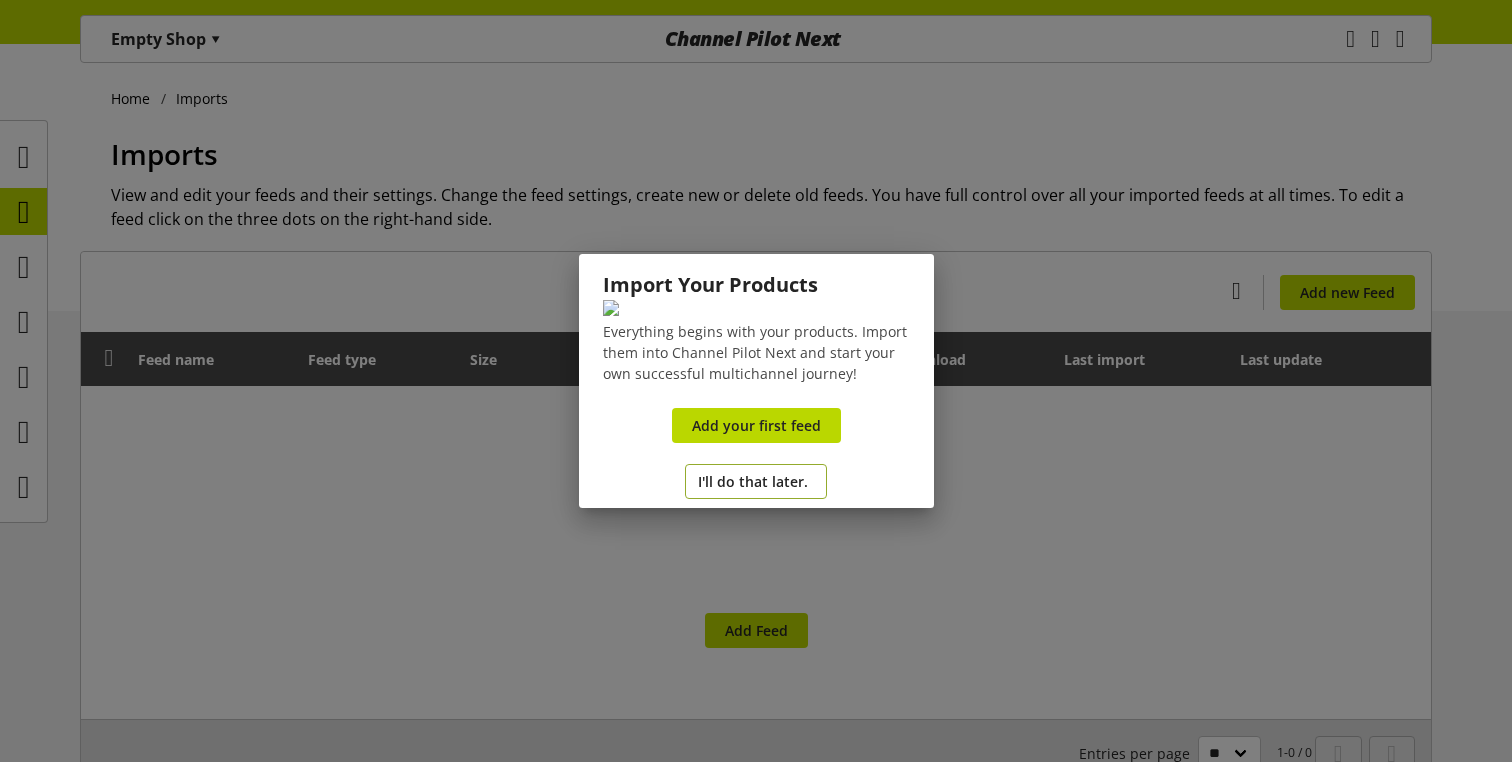 click on "I'll do that later." at bounding box center [753, 481] 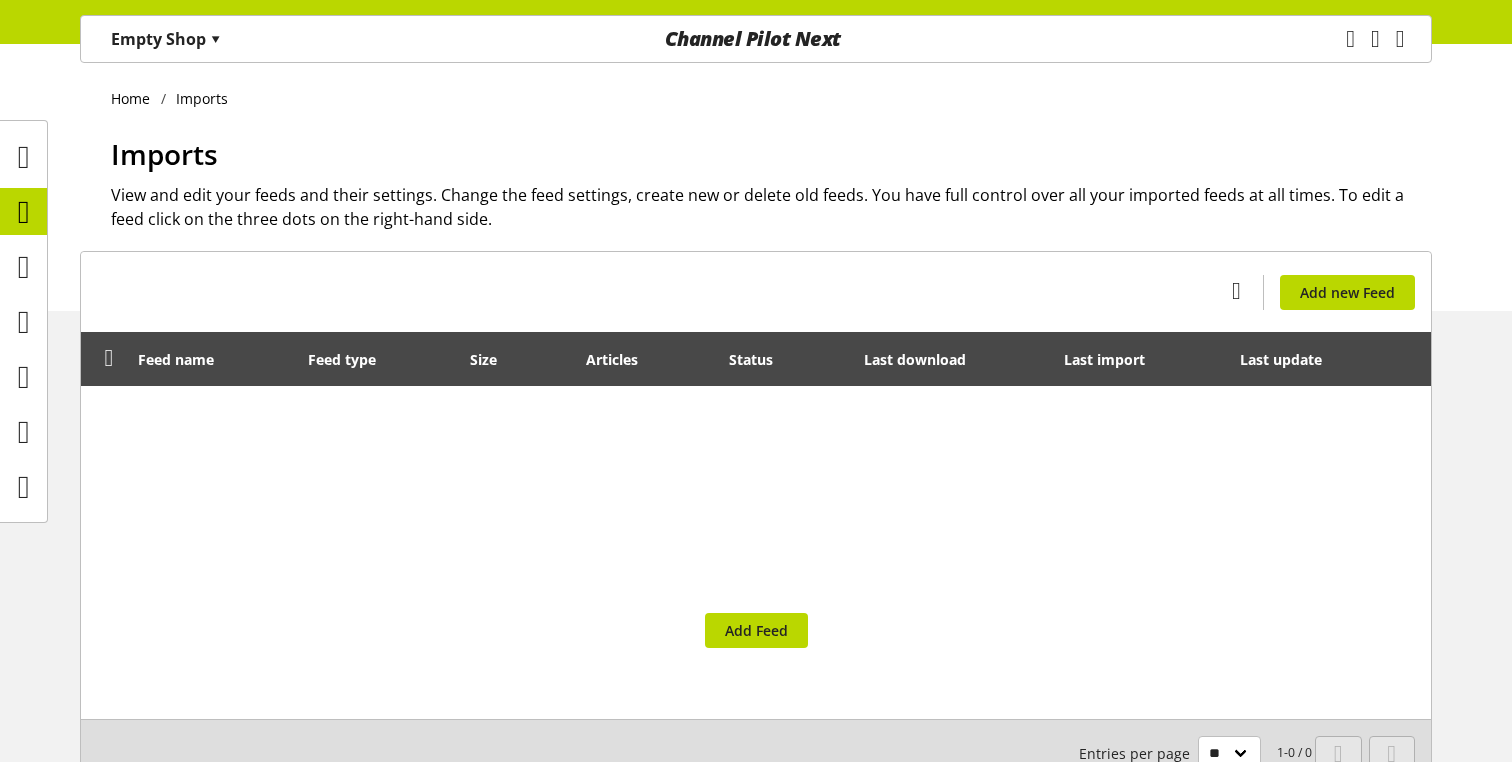 click on "Empty Shop ▾" at bounding box center [166, 39] 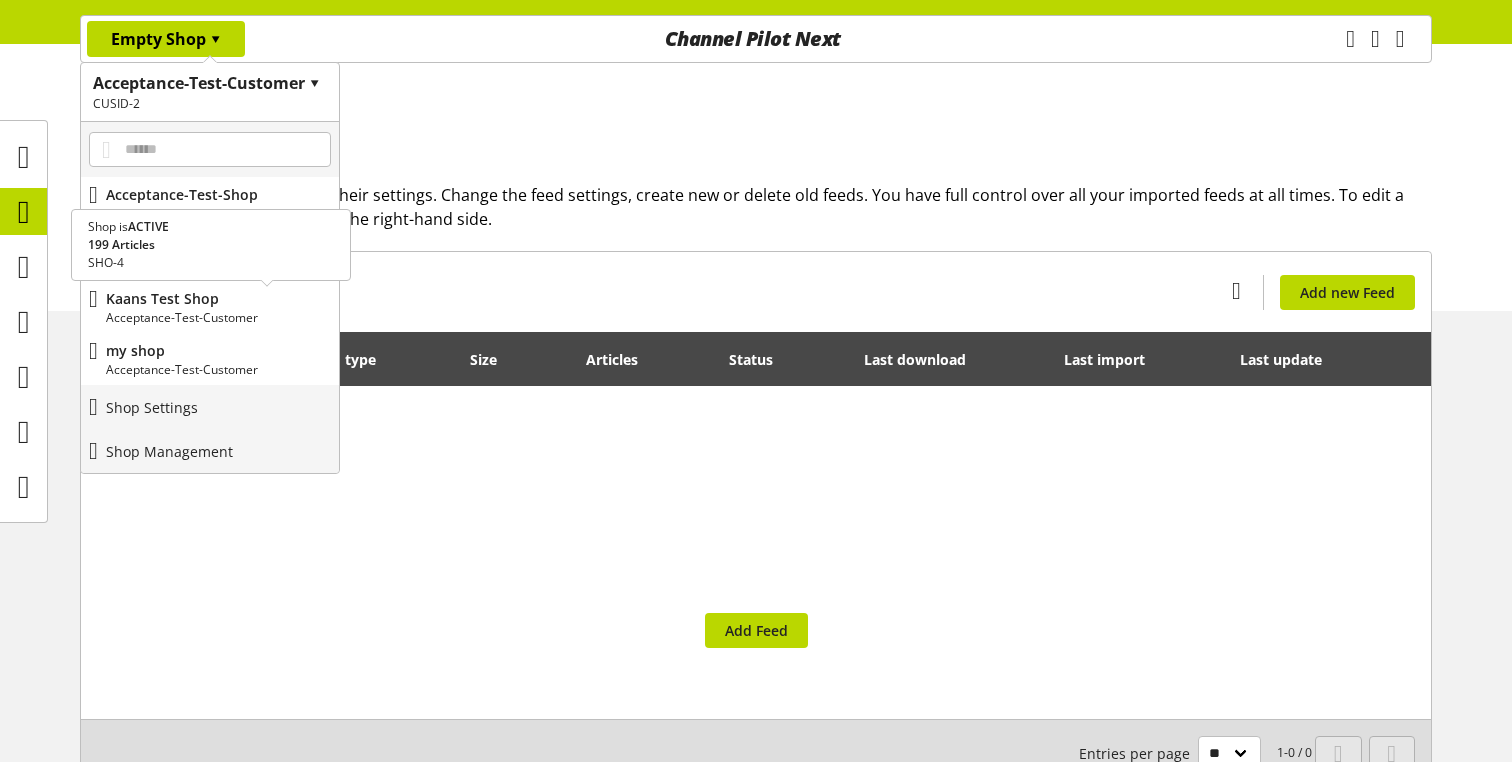 click on "Acceptance-Test-Customer" at bounding box center [218, 318] 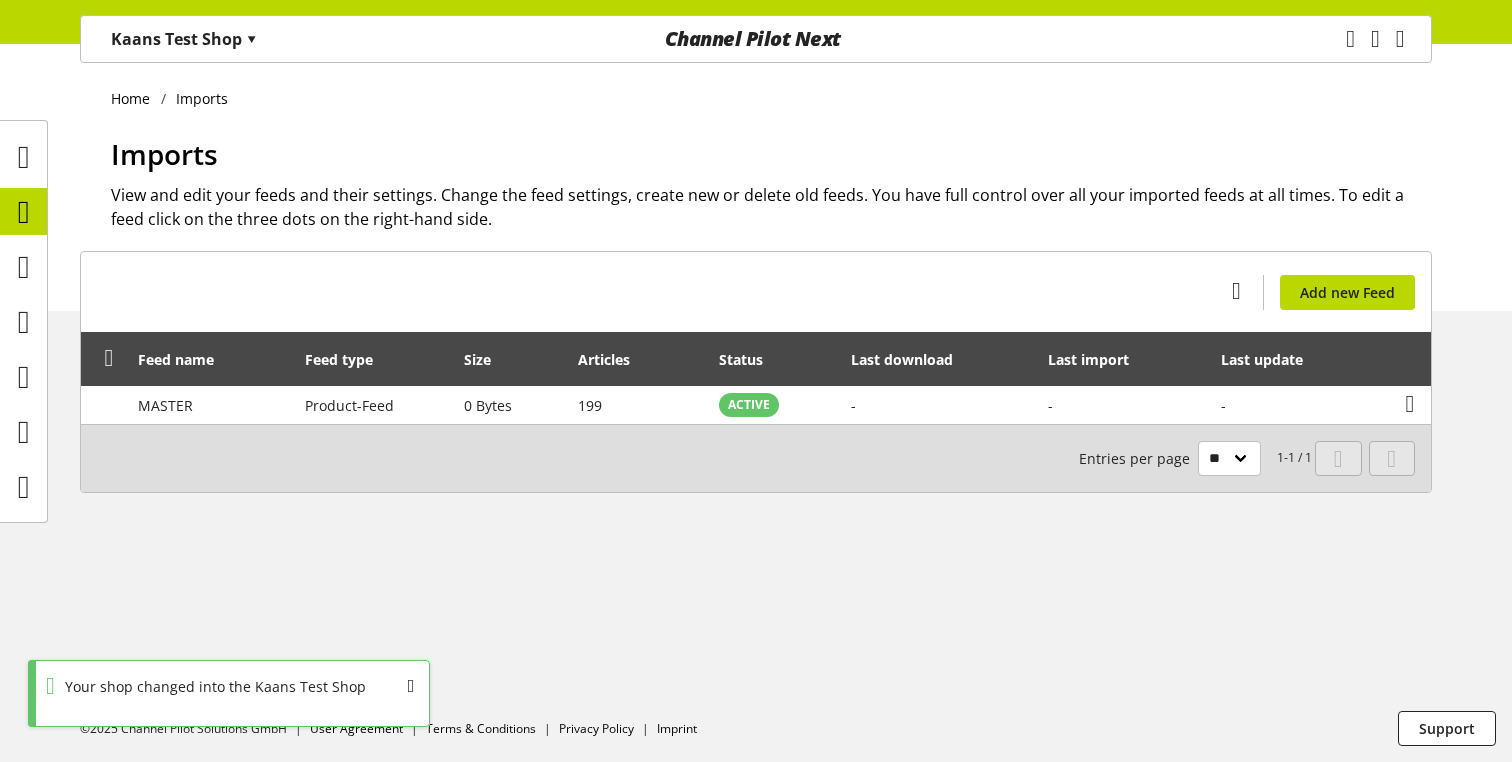 click at bounding box center [23, 321] 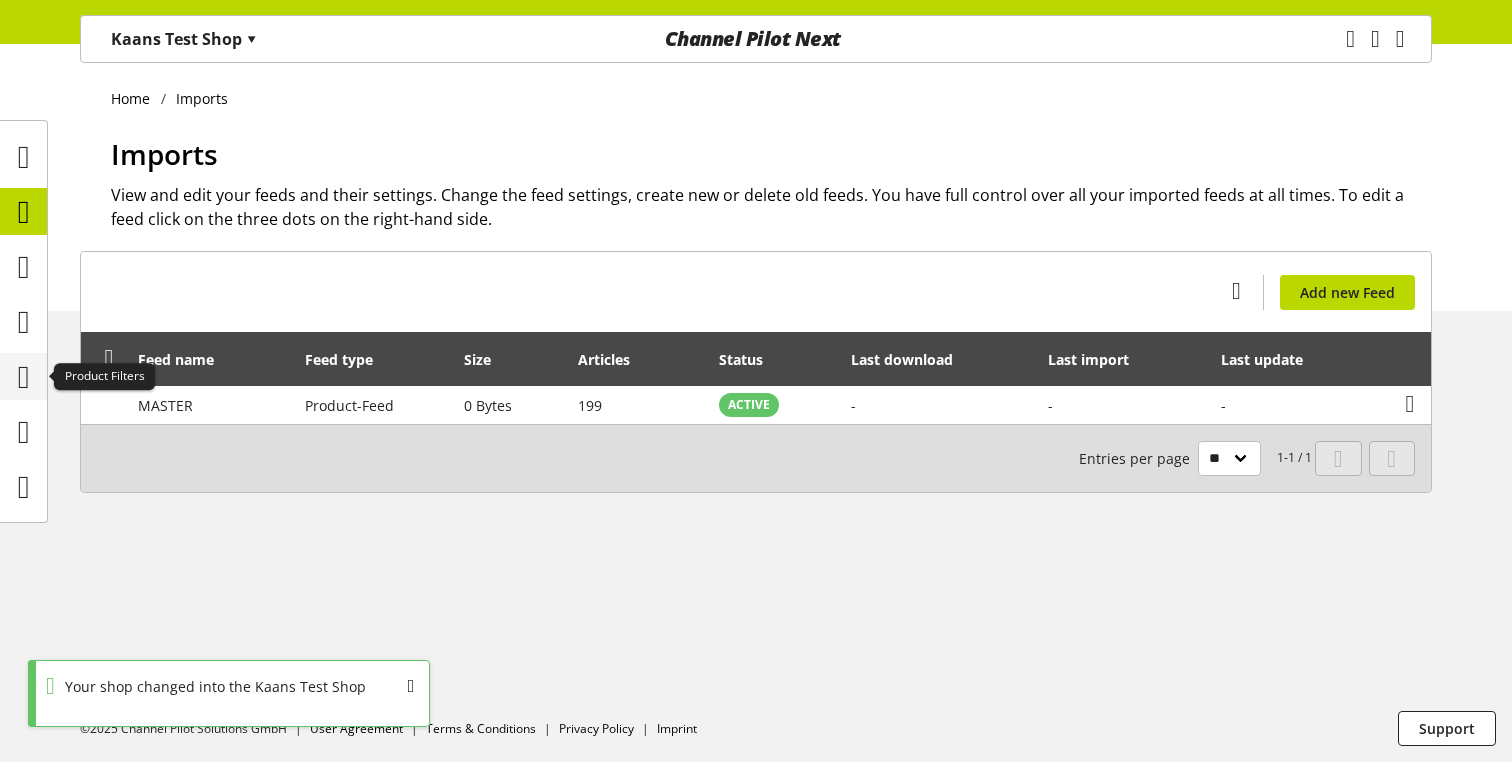 click at bounding box center [24, 377] 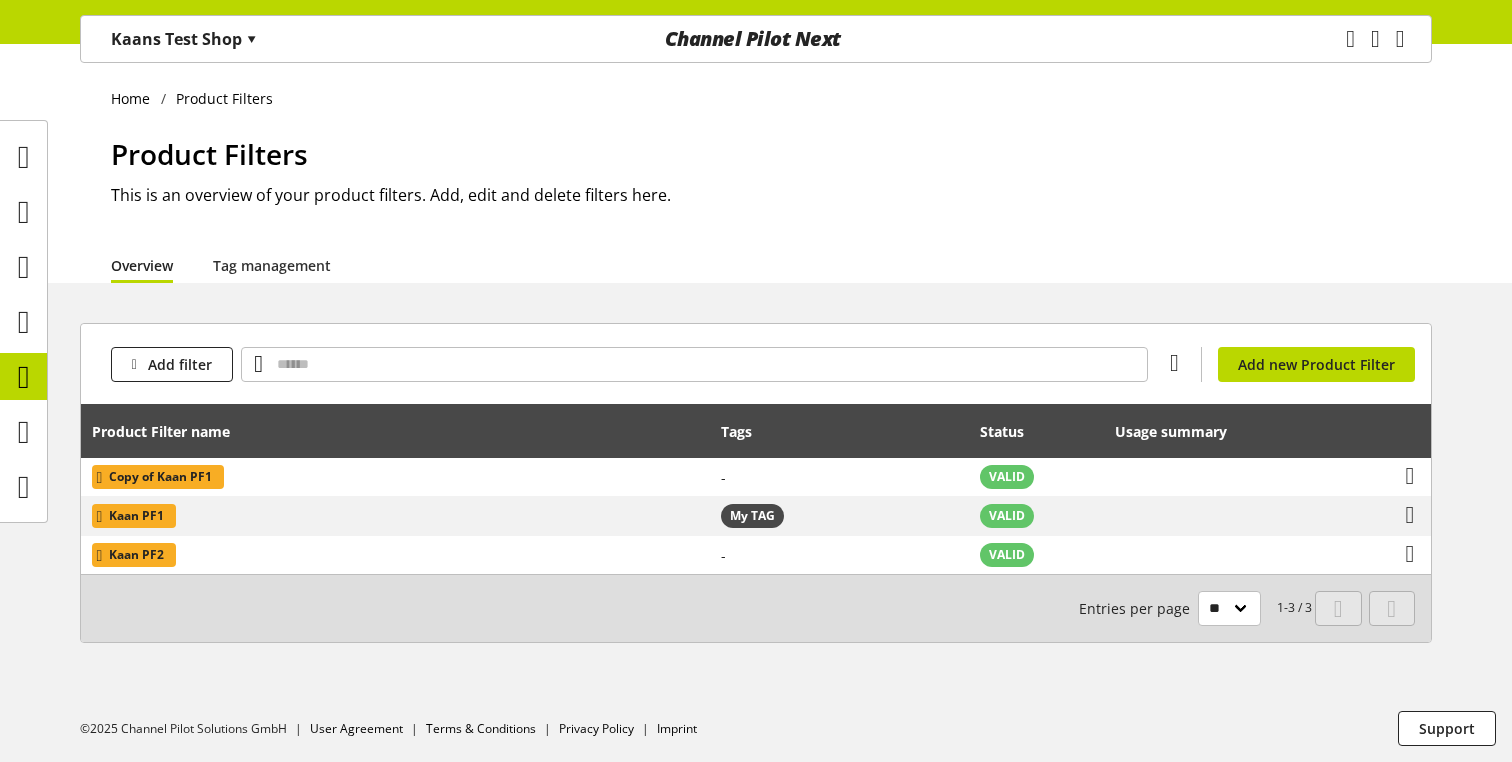 click on "Kaans Test Shop ▾" at bounding box center [184, 39] 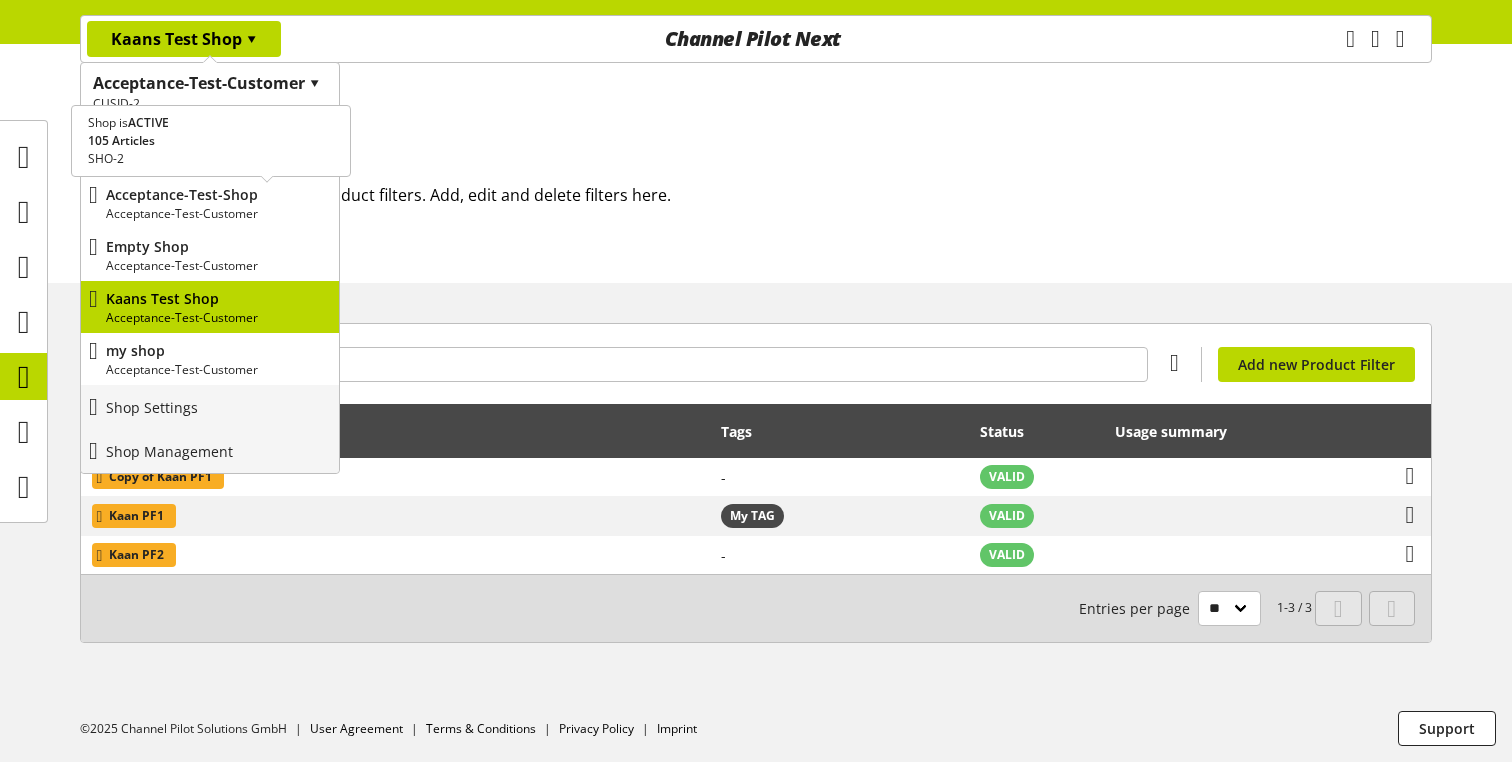 click on "Acceptance-Test-Shop" at bounding box center (218, 194) 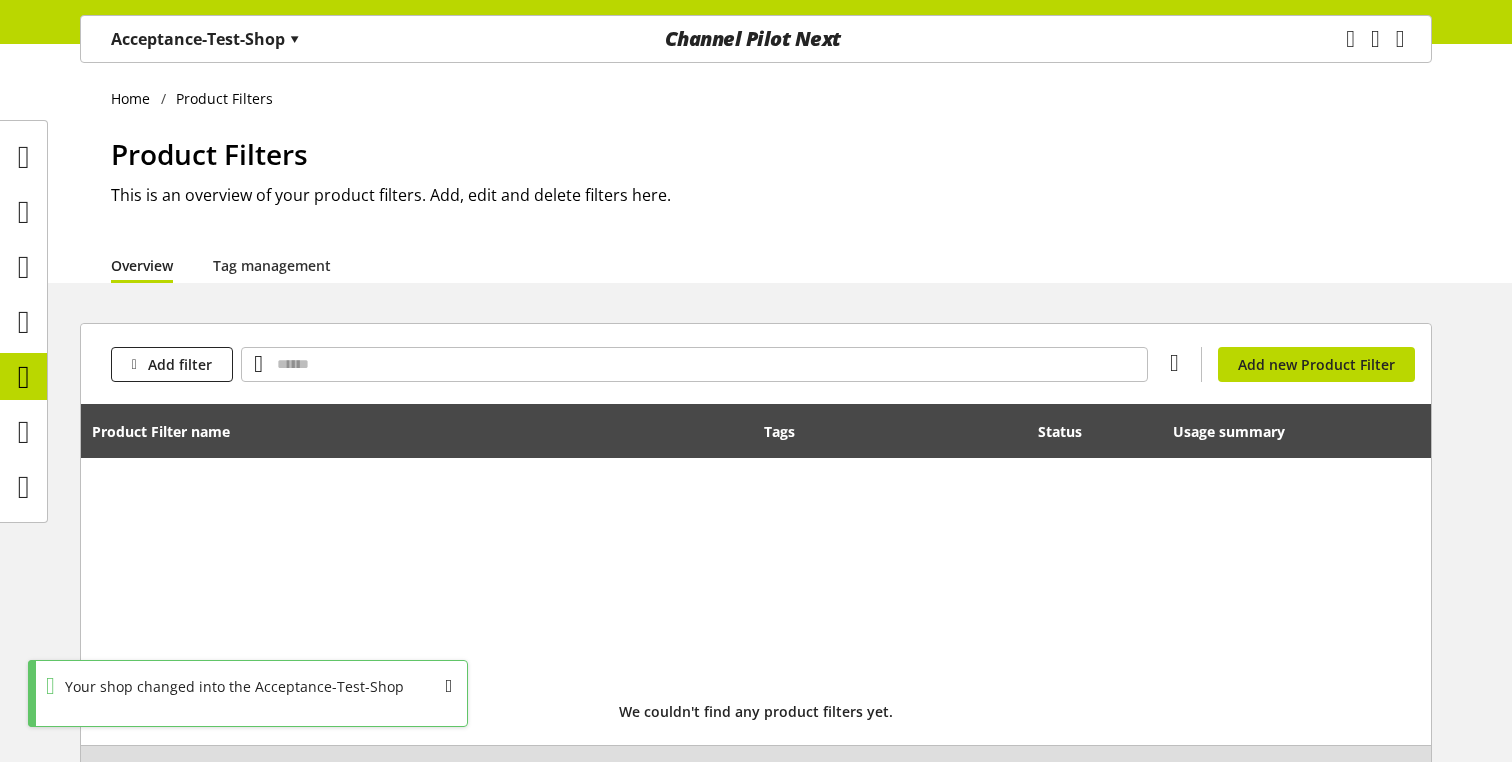 click on "Acceptance-Test-Shop ▾" at bounding box center [205, 39] 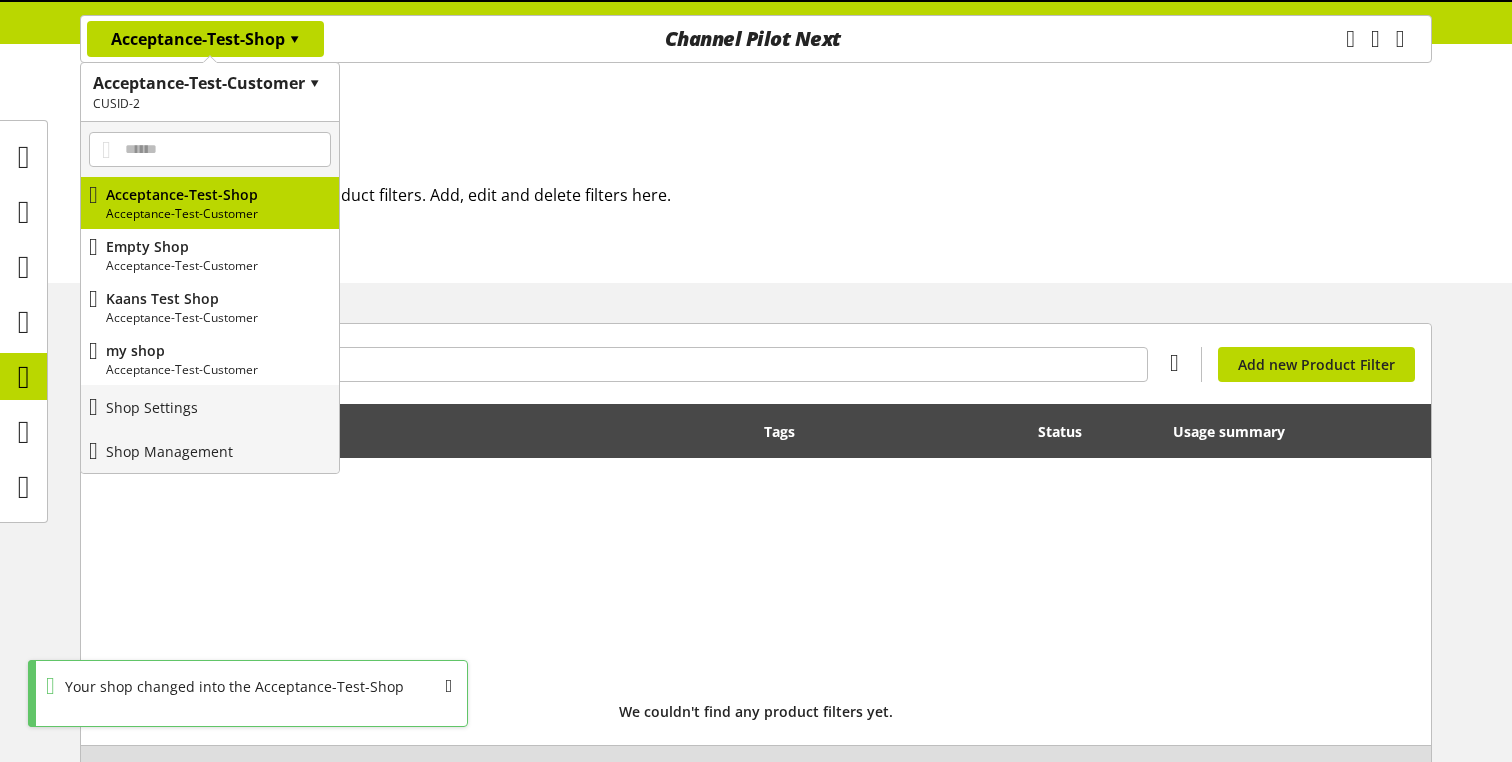 click on "Acceptance-Test-Shop ▾" at bounding box center (205, 39) 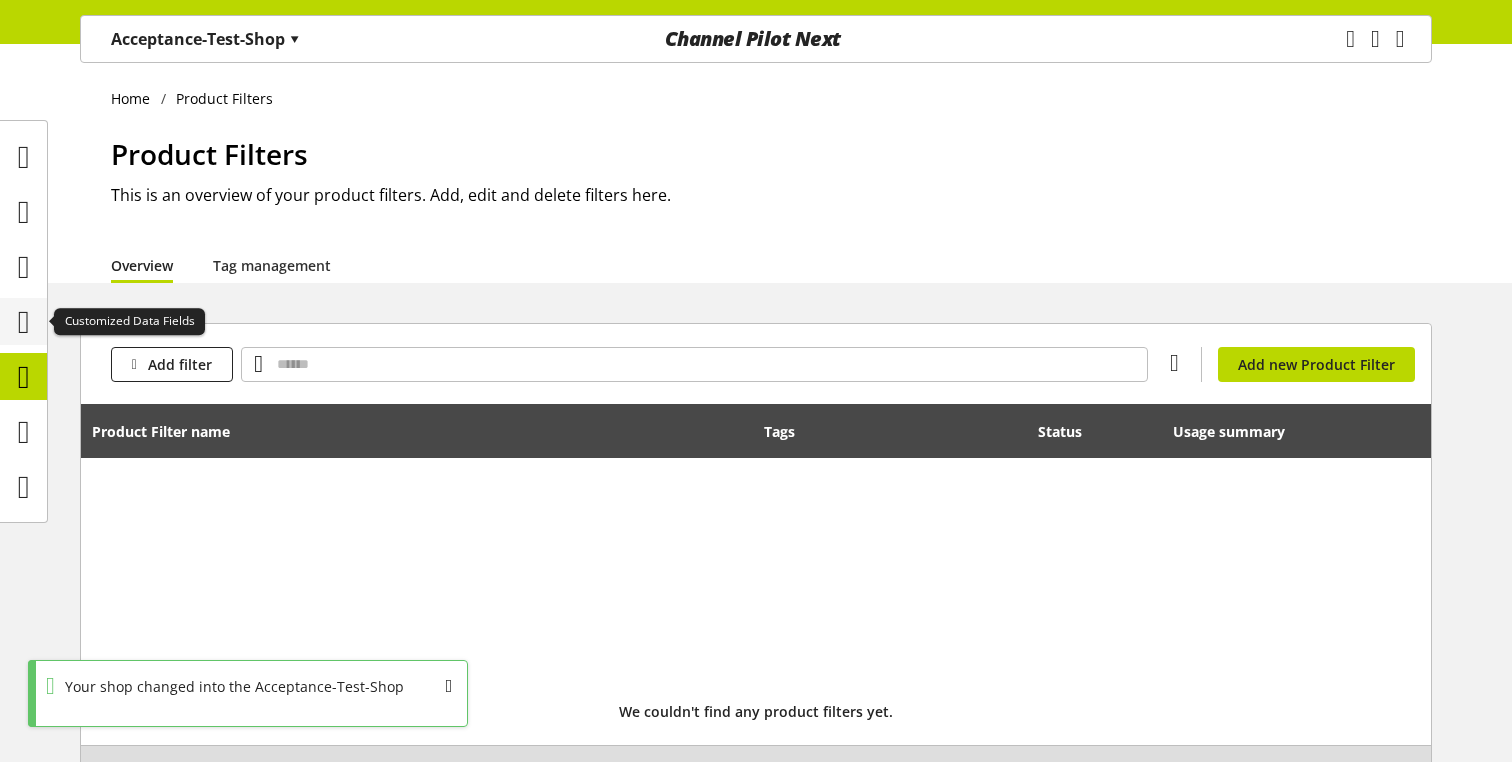 click at bounding box center [24, 322] 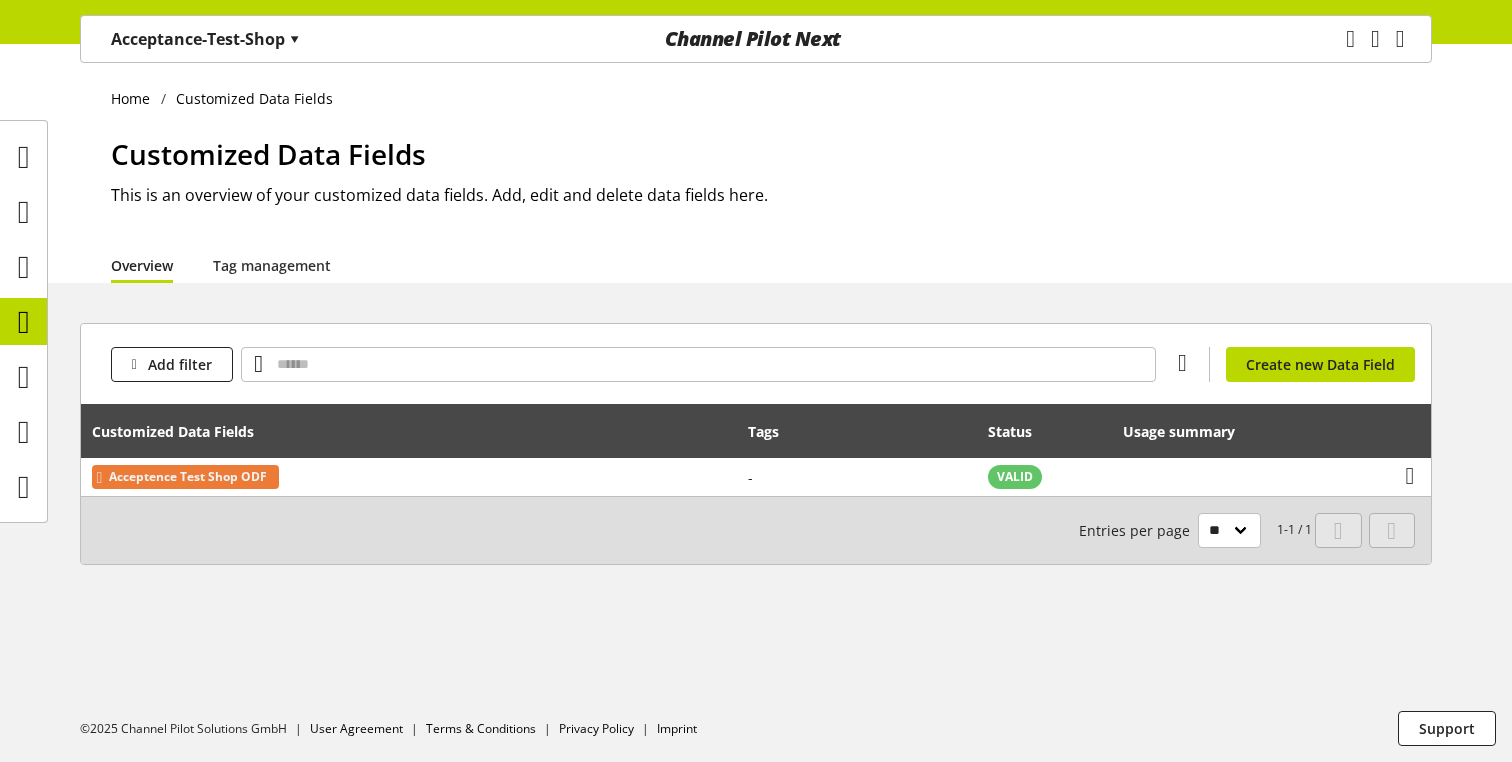 click on "Acceptance-Test-Shop ▾" at bounding box center [205, 39] 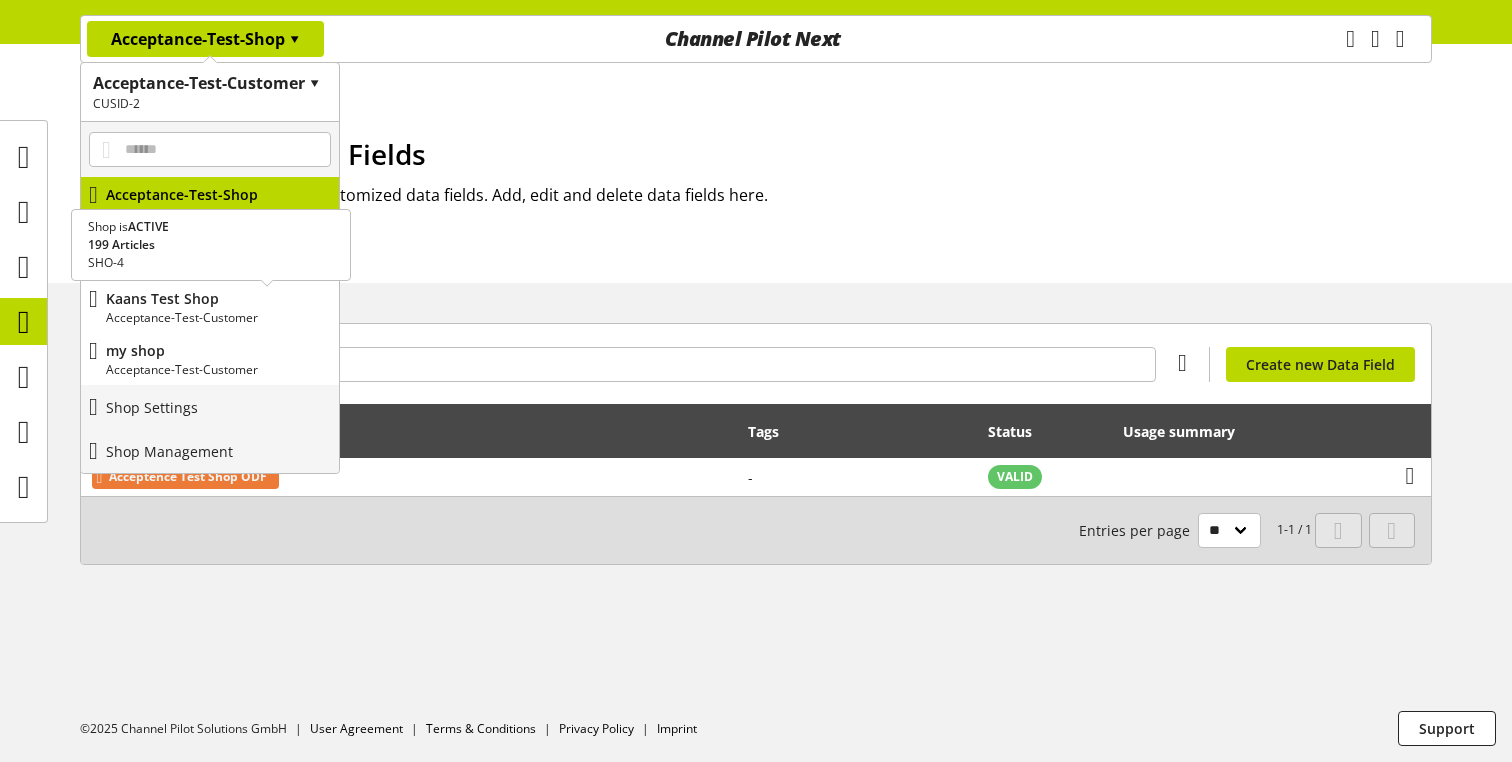 click on "Acceptance-Test-Customer" at bounding box center (218, 318) 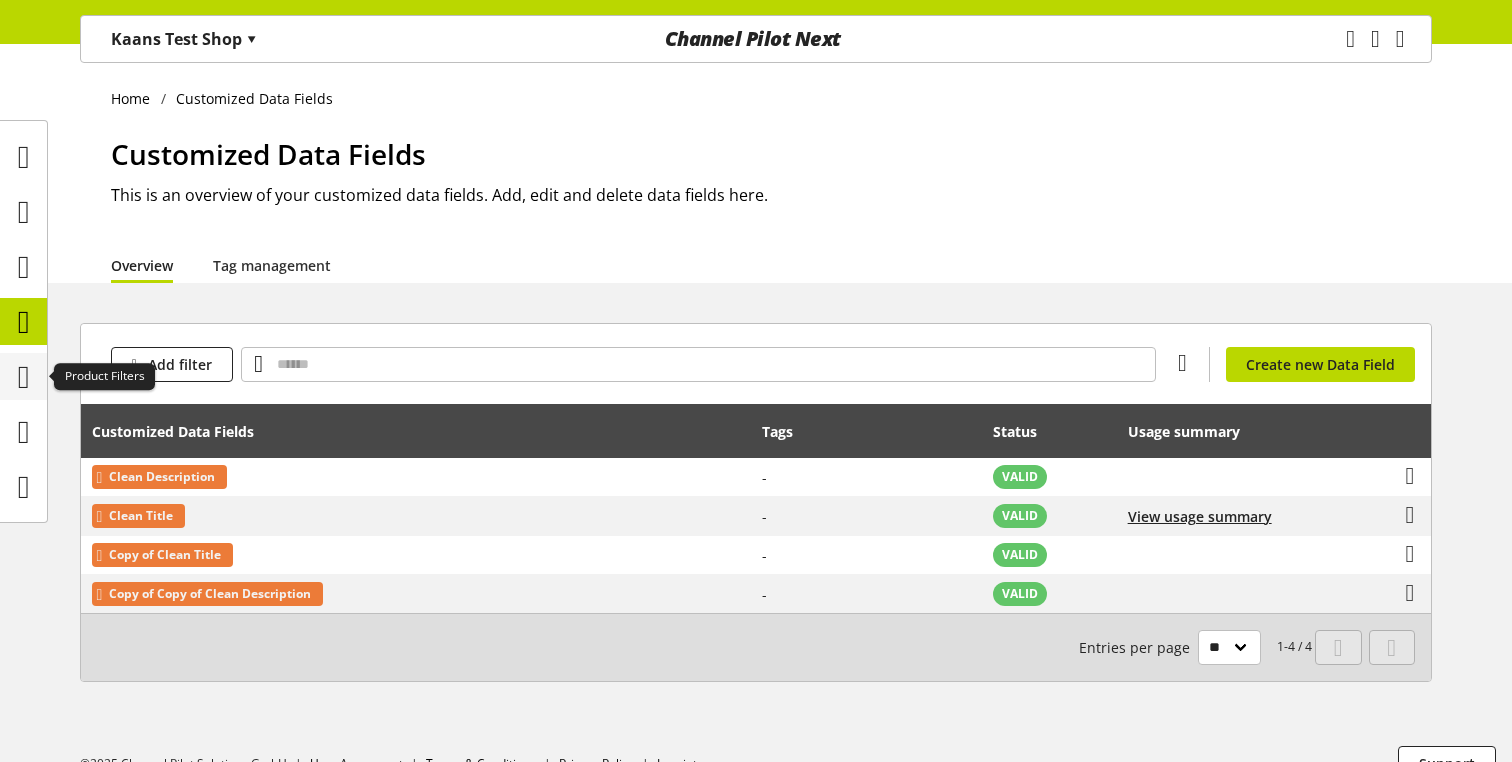 click at bounding box center (24, 377) 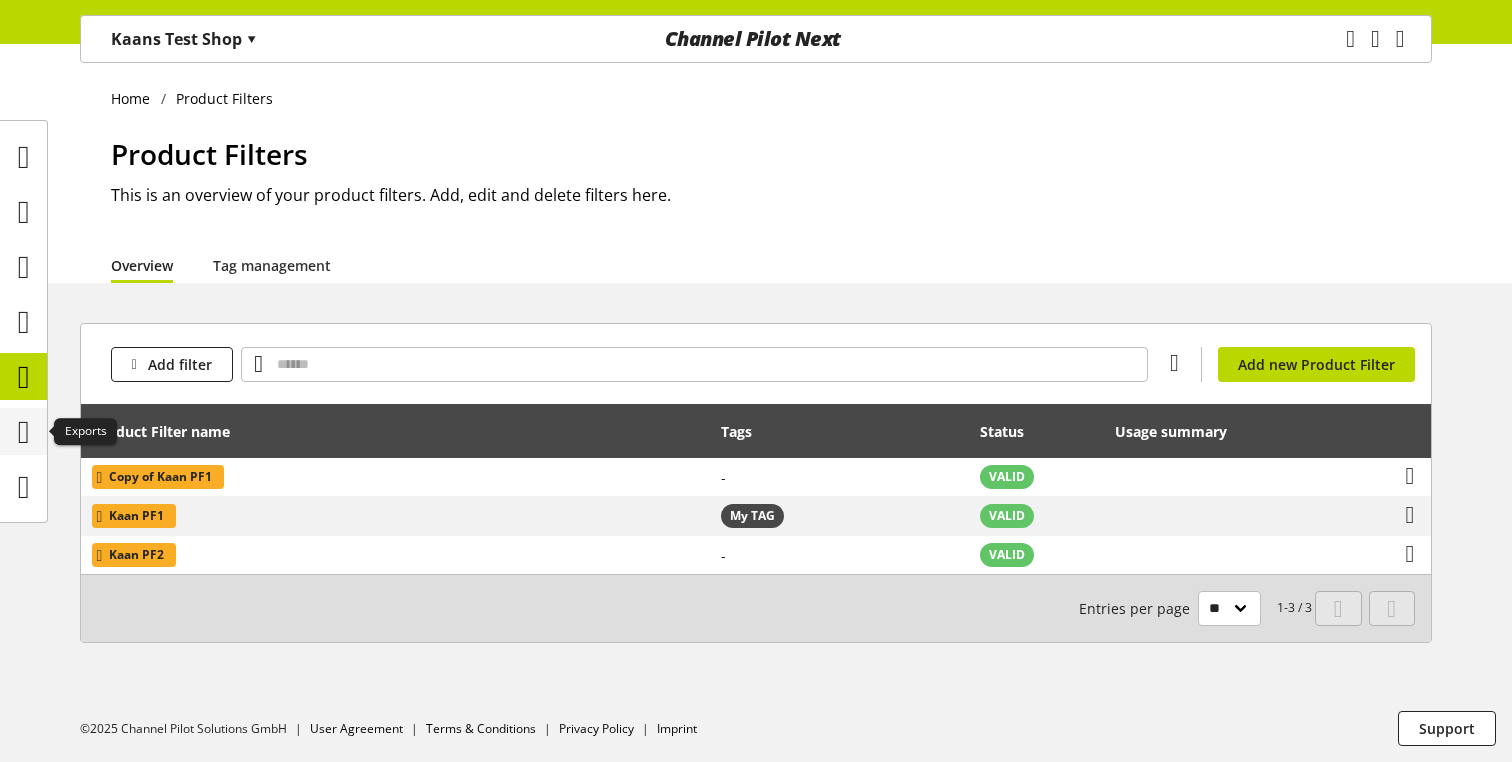 click at bounding box center [24, 432] 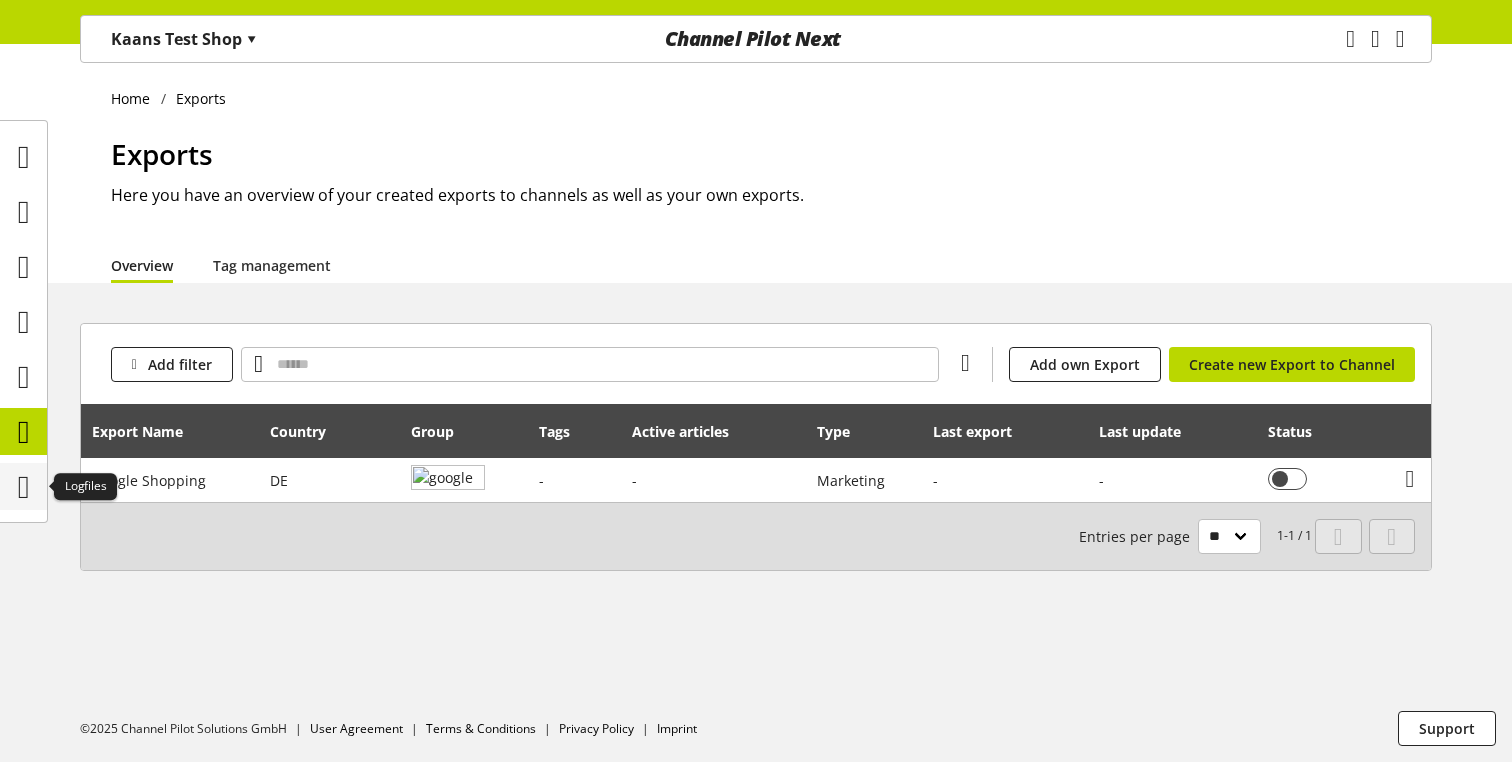 click at bounding box center [24, 487] 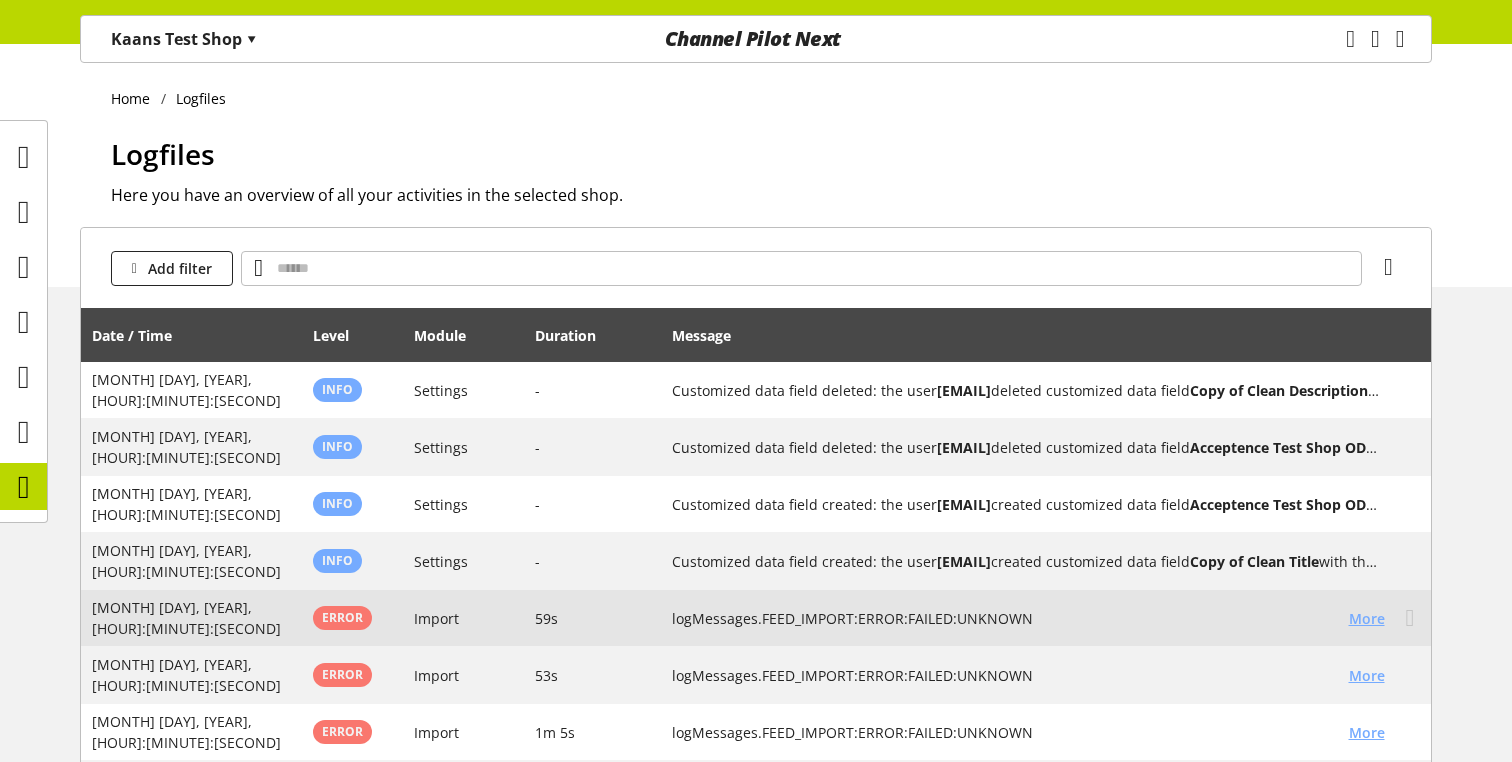 click on "More" at bounding box center [1367, 618] 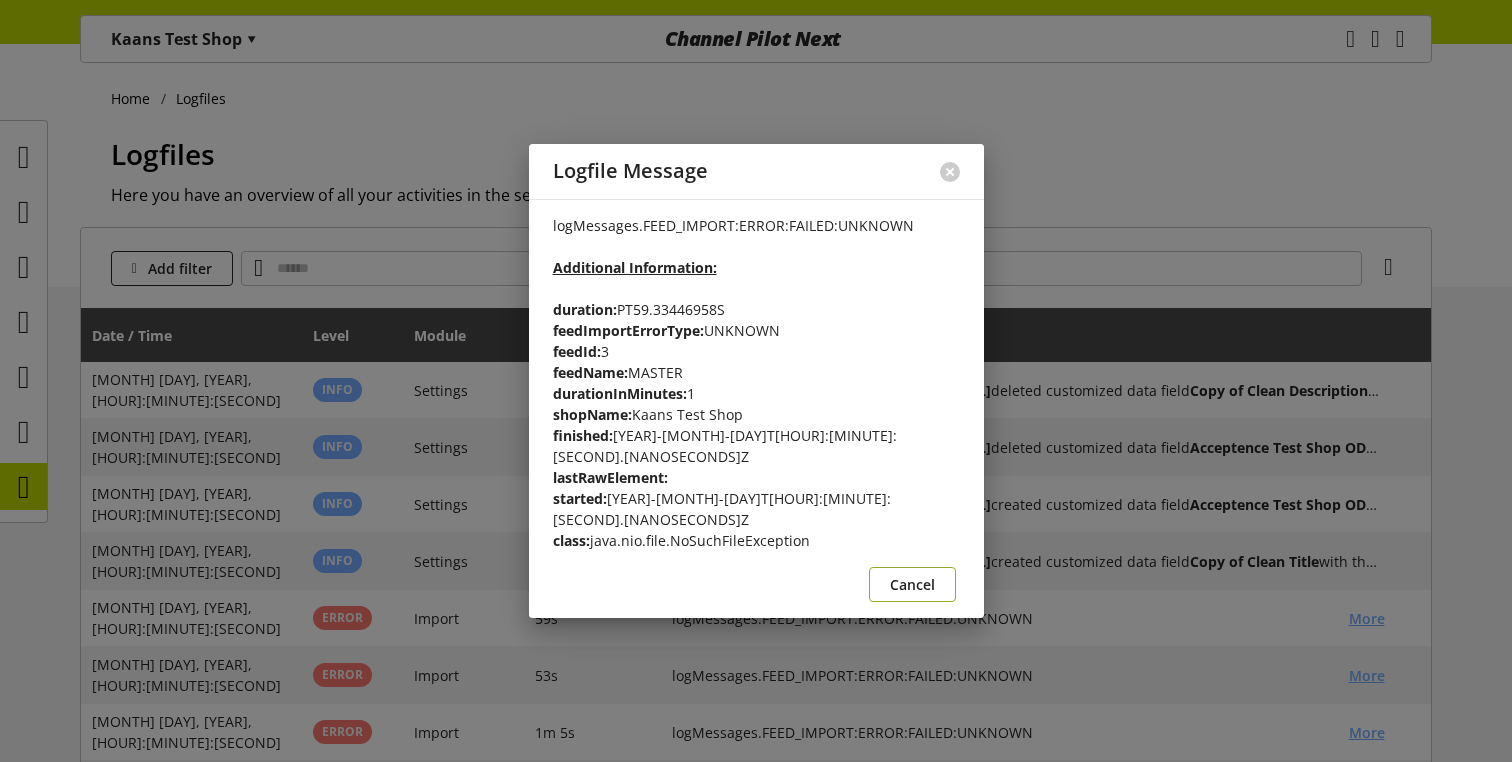 click on "Cancel" at bounding box center (912, 584) 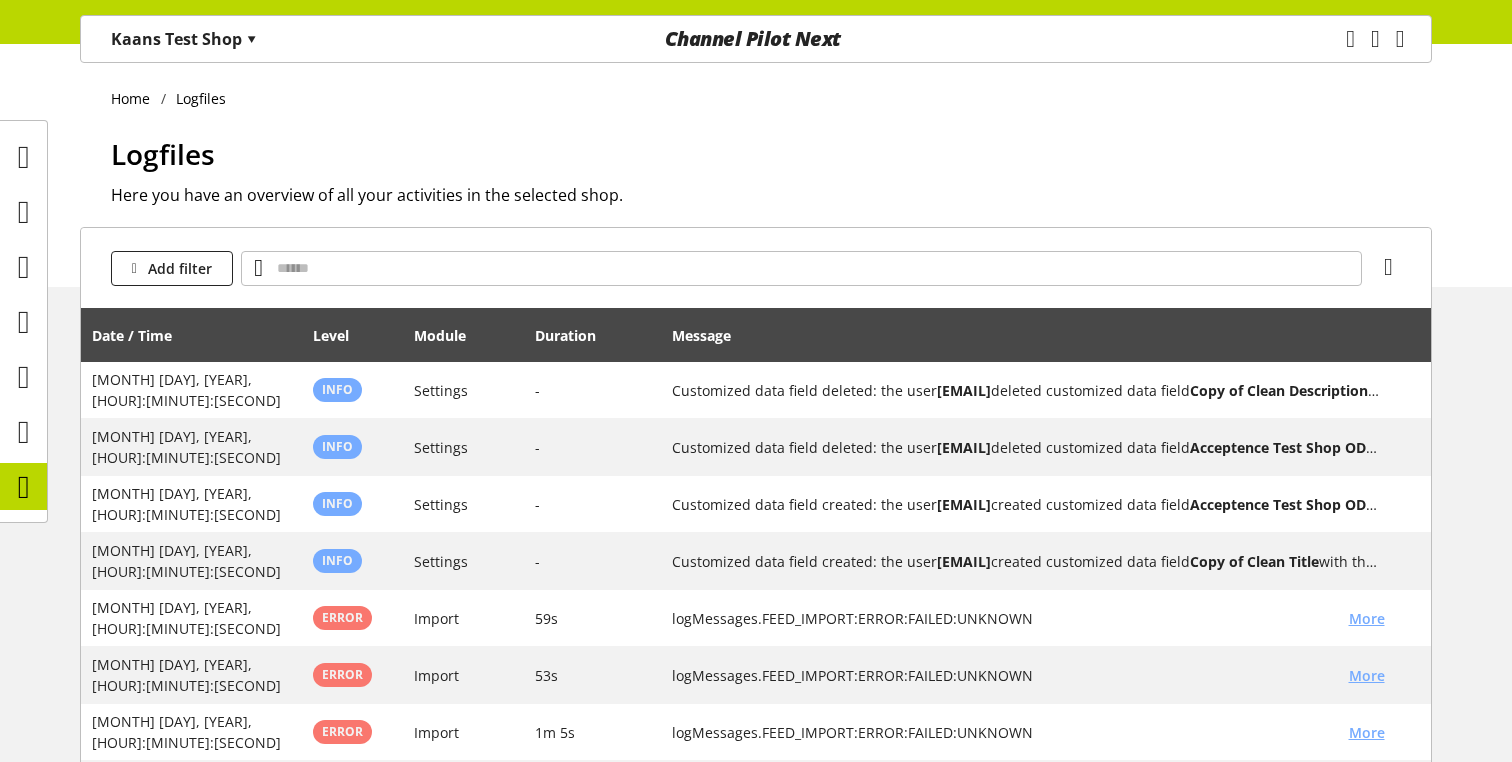 scroll, scrollTop: 184, scrollLeft: 0, axis: vertical 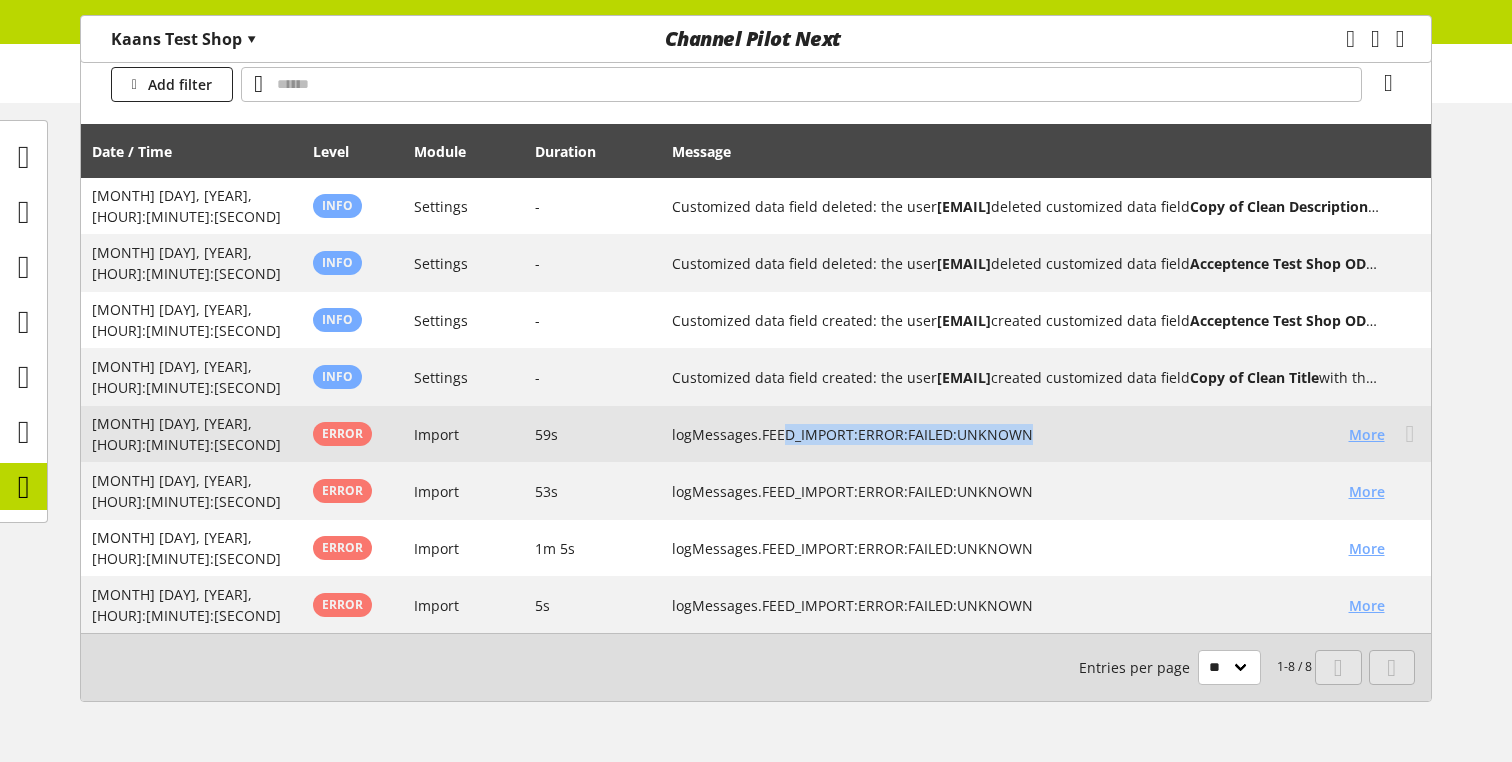 drag, startPoint x: 787, startPoint y: 397, endPoint x: 1044, endPoint y: 393, distance: 257.03113 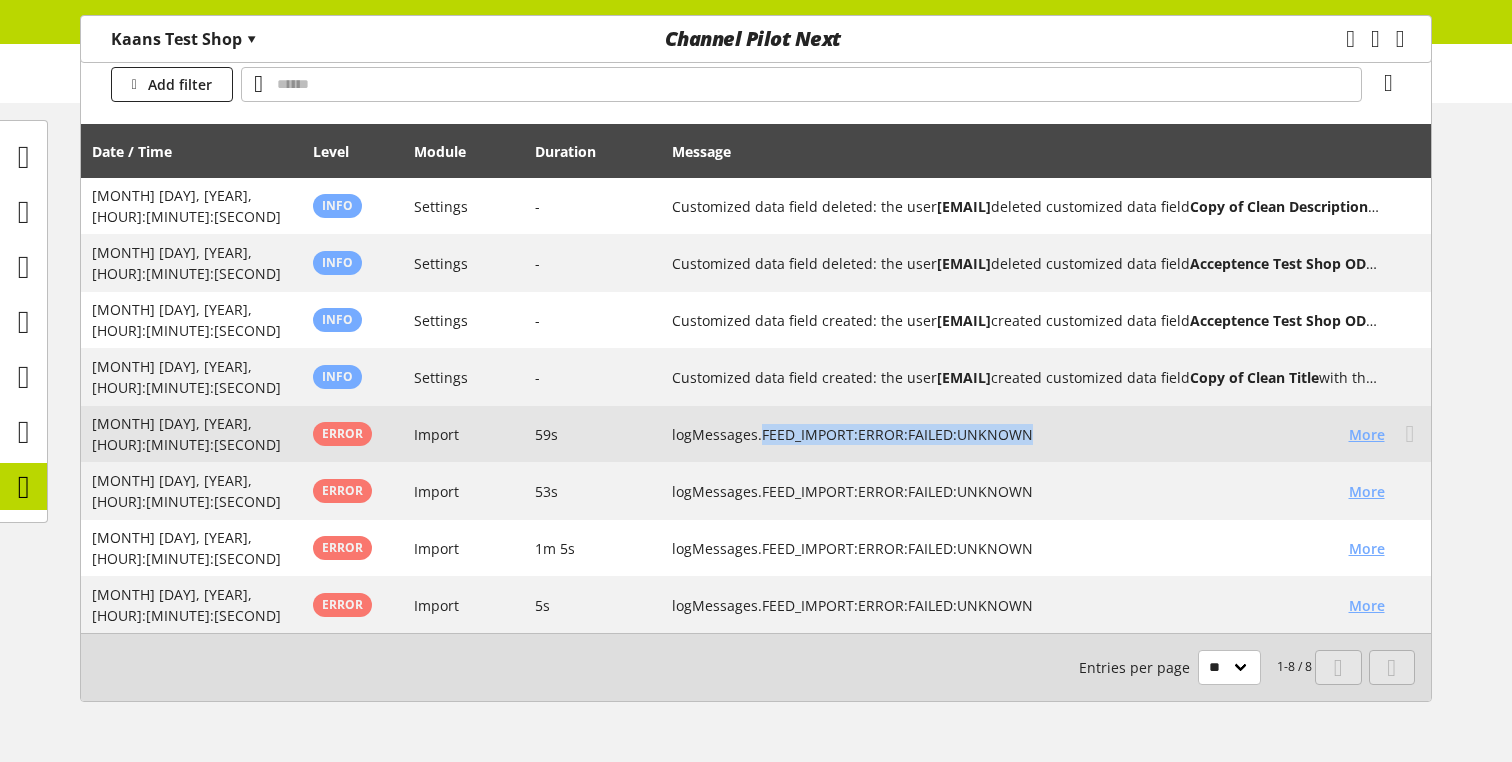 drag, startPoint x: 1044, startPoint y: 393, endPoint x: 766, endPoint y: 396, distance: 278.01617 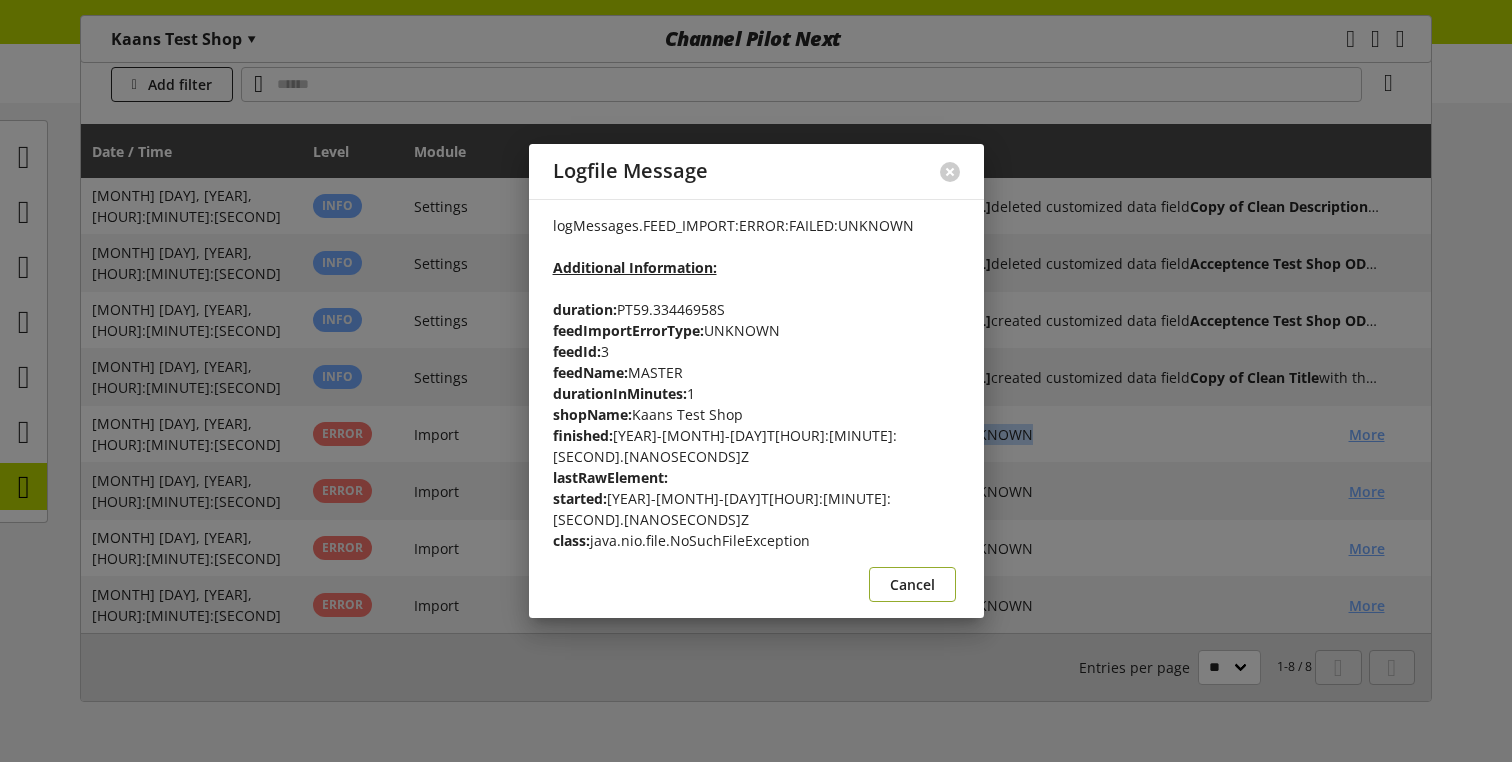 click on "Cancel" at bounding box center (912, 584) 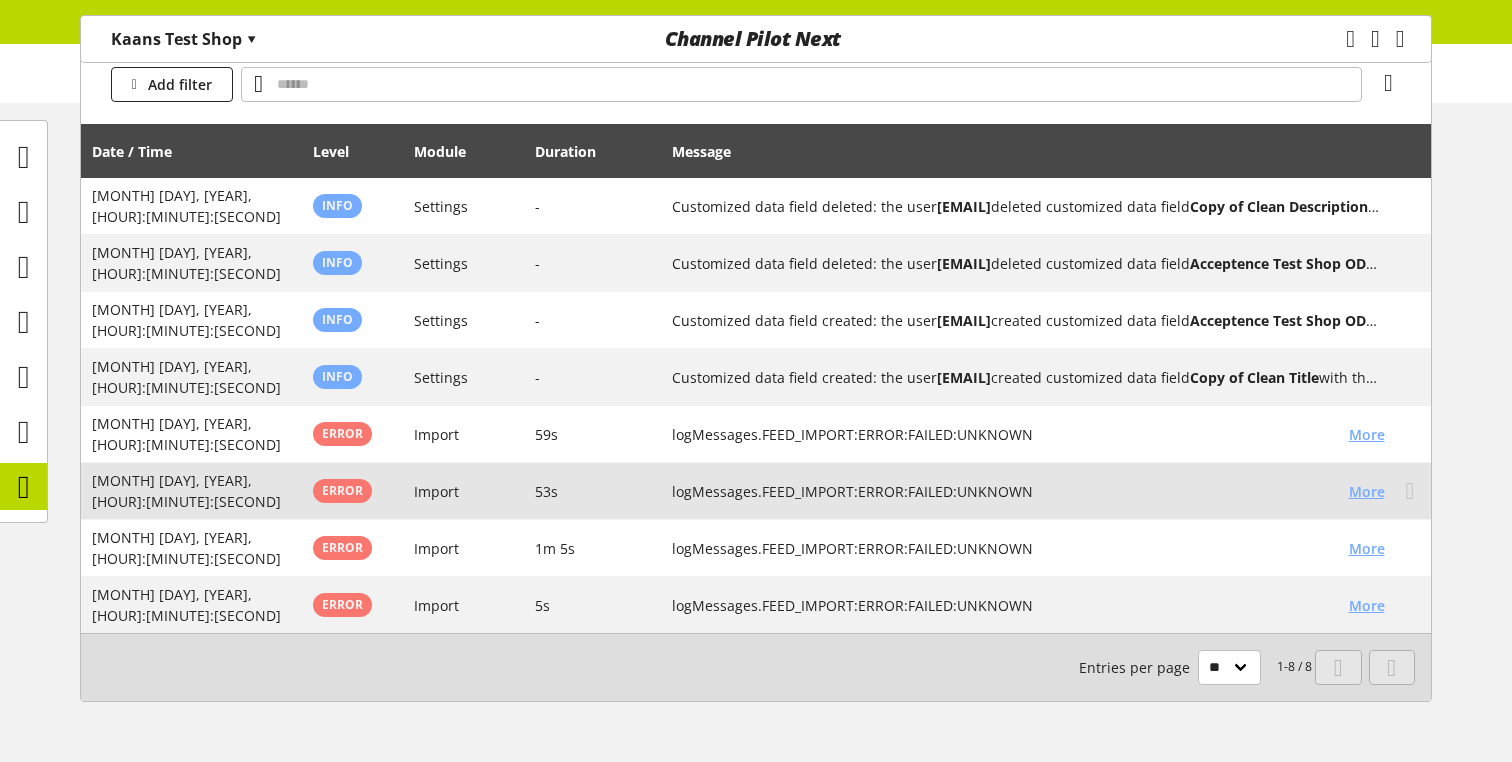 click on "logMessages.FEED_IMPORT:ERROR:FAILED:UNKNOWN" at bounding box center (1003, 491) 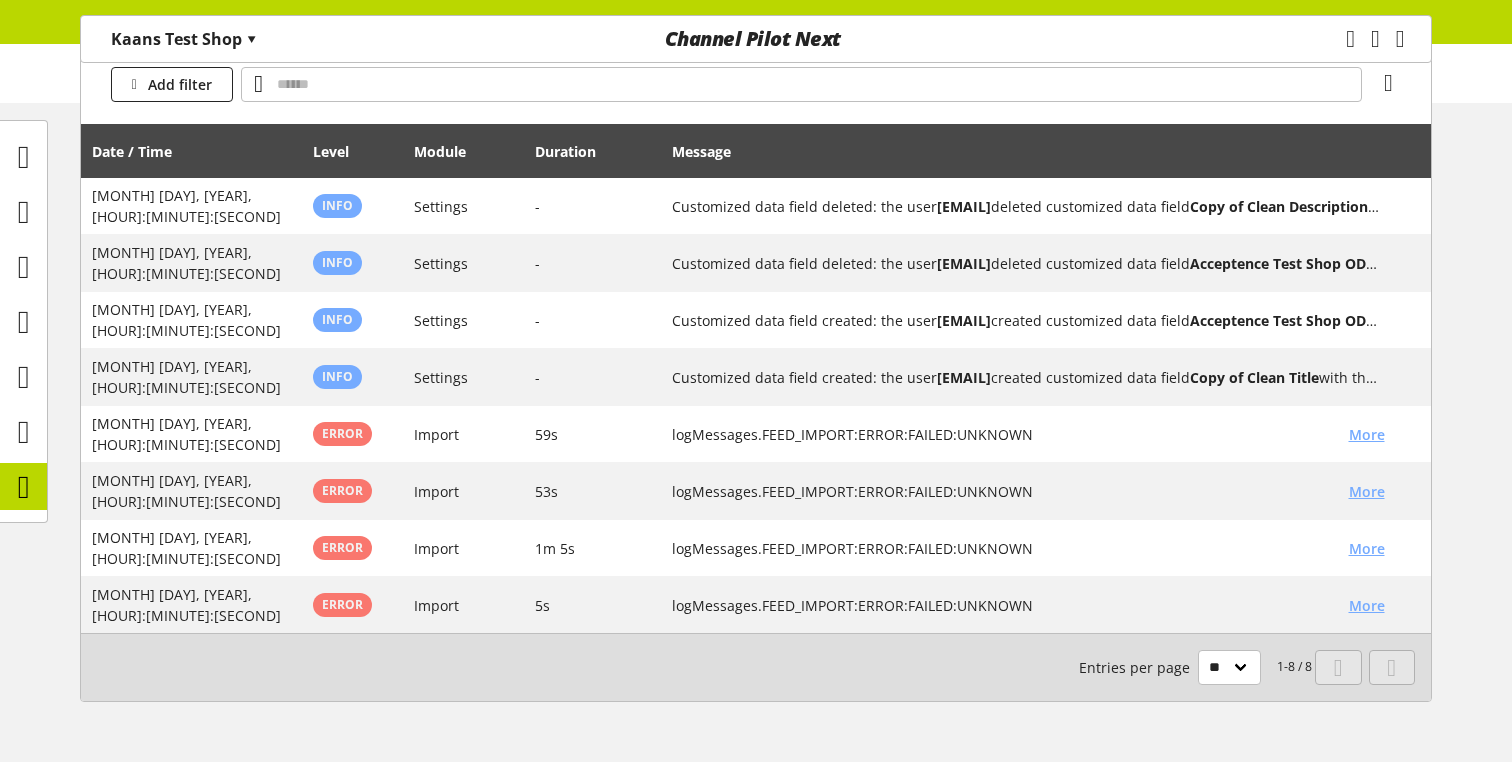 click on "Add filter Date / Time Level Module Duration  Message  [MONTH] [DAY], [YEAR], [HOUR]:[MINUTE]:[SECOND] Info Settings Customized data field deleted: the user  [EMAIL]  deleted customized data field  Copy of Clean Description  with the data field ID  281 . More [MONTH] [DAY], [YEAR], [HOUR]:[MINUTE]:[SECOND] Info Settings Customized data field deleted: the user  [EMAIL]  deleted customized data field  Acceptence Test Shop ODF  with the data field ID  297 . More [MONTH] [DAY], [YEAR], [HOUR]:[MINUTE]:[SECOND] Info Settings Customized data field created: the user  [EMAIL]  created customized data field  Acceptence Test Shop ODF  with the data field ID  297 . More [MONTH] [DAY], [YEAR], [HOUR]:[MINUTE]:[SECOND] Info Settings Customized data field created: the user  [EMAIL]  created customized data field  Copy of Clean Title  with the data field ID  296 . More [MONTH] [DAY], [YEAR], [HOUR]:[MINUTE]:[SECOND] Error Import 59s logMessages.FEED_IMPORT:ERROR:FAILED:UNKNOWN More [MONTH] [DAY], [YEAR], [HOUR]:[MINUTE]:[SECOND] Error Import 53s More [MONTH] [DAY], [YEAR], [HOUR]:[MINUTE]:[SECOND] 5s" at bounding box center [756, 396] 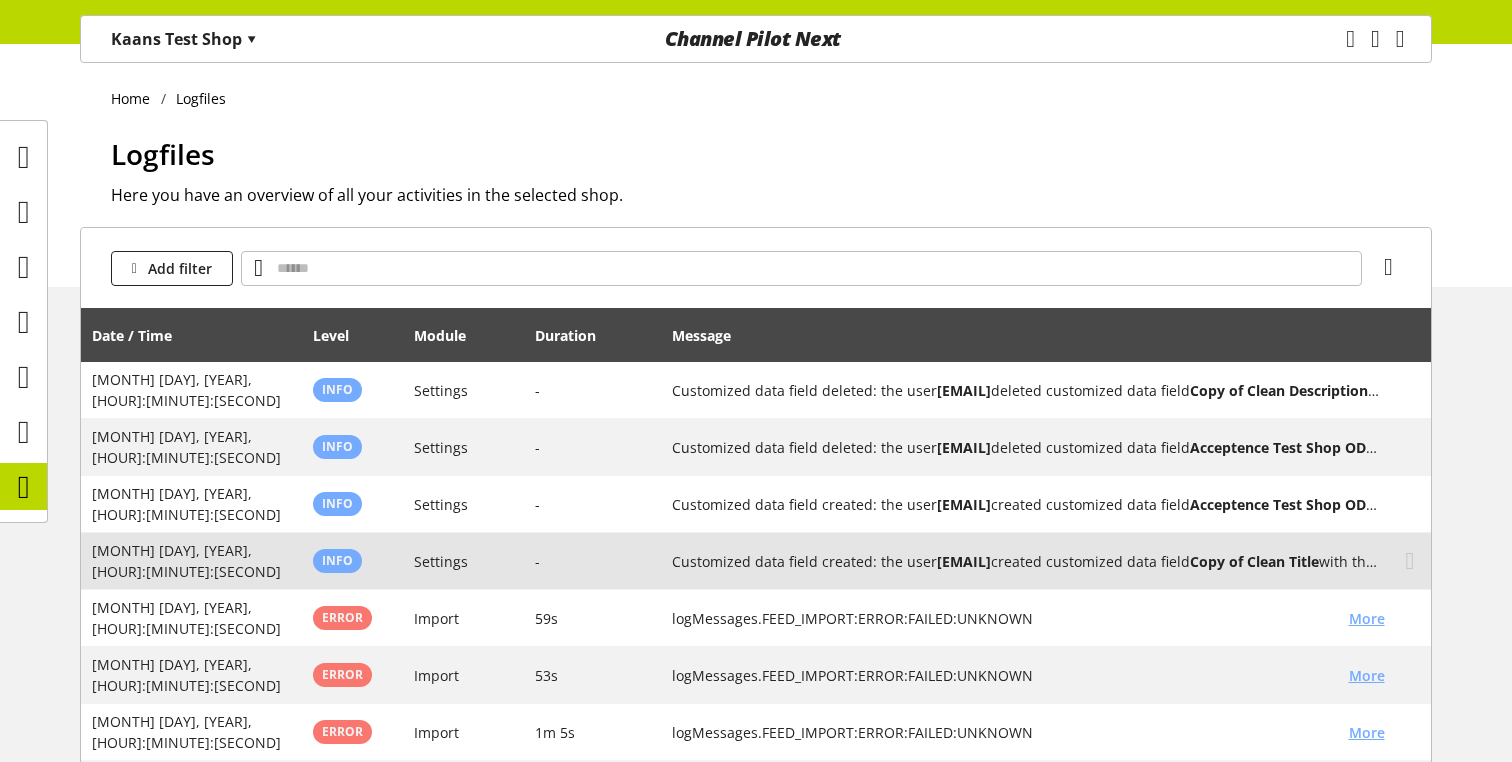scroll, scrollTop: 184, scrollLeft: 0, axis: vertical 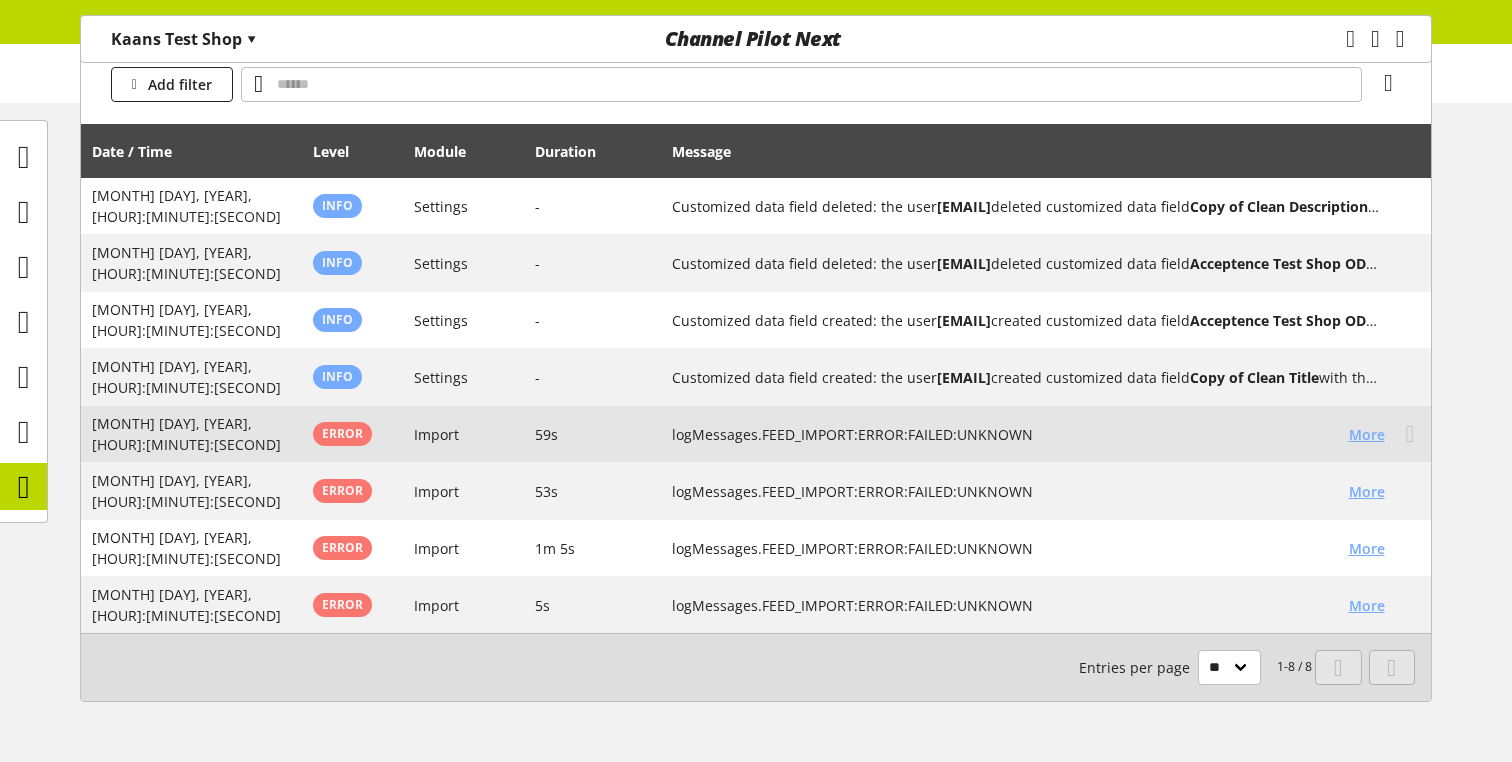 click on "More" at bounding box center [1367, 434] 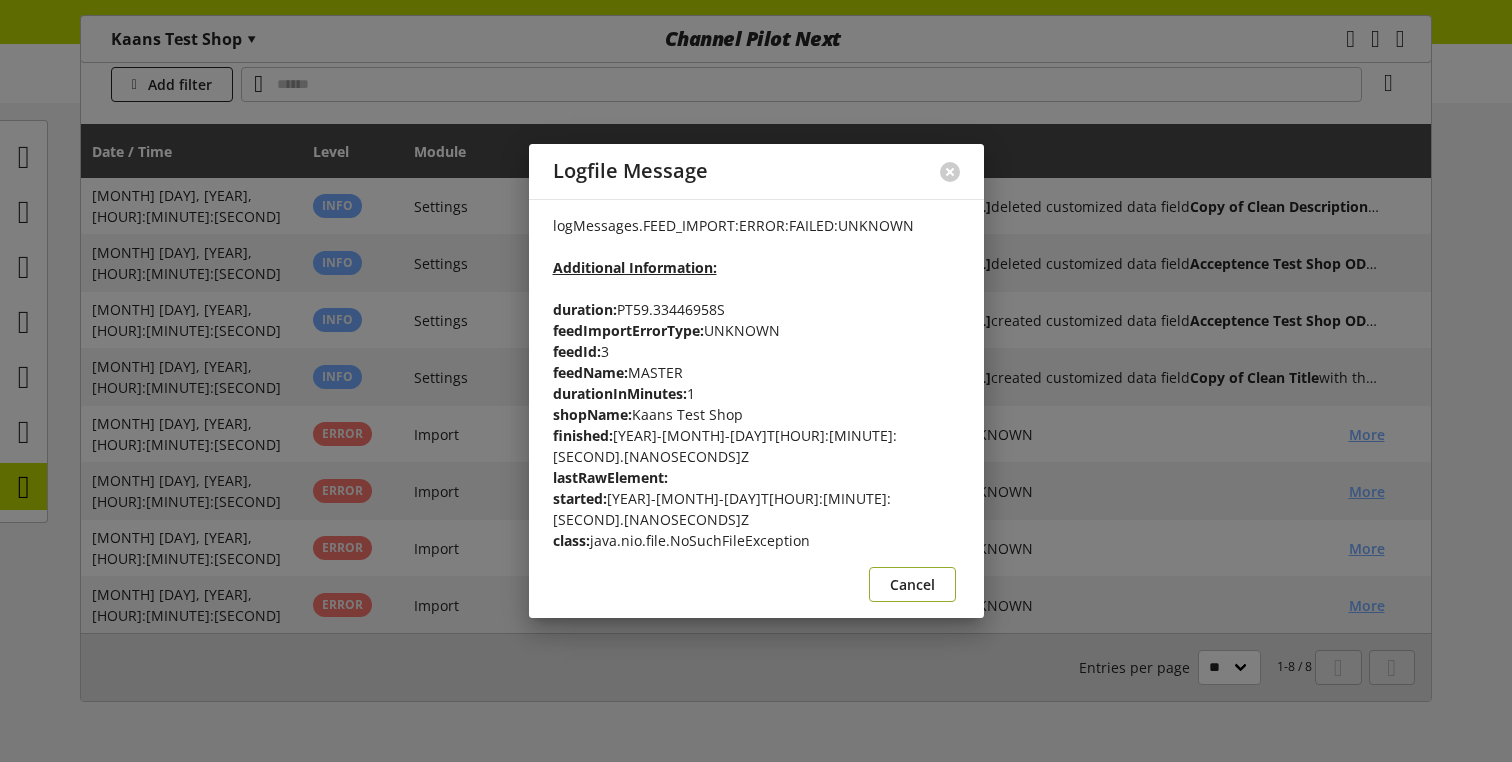 click on "Cancel" at bounding box center (912, 584) 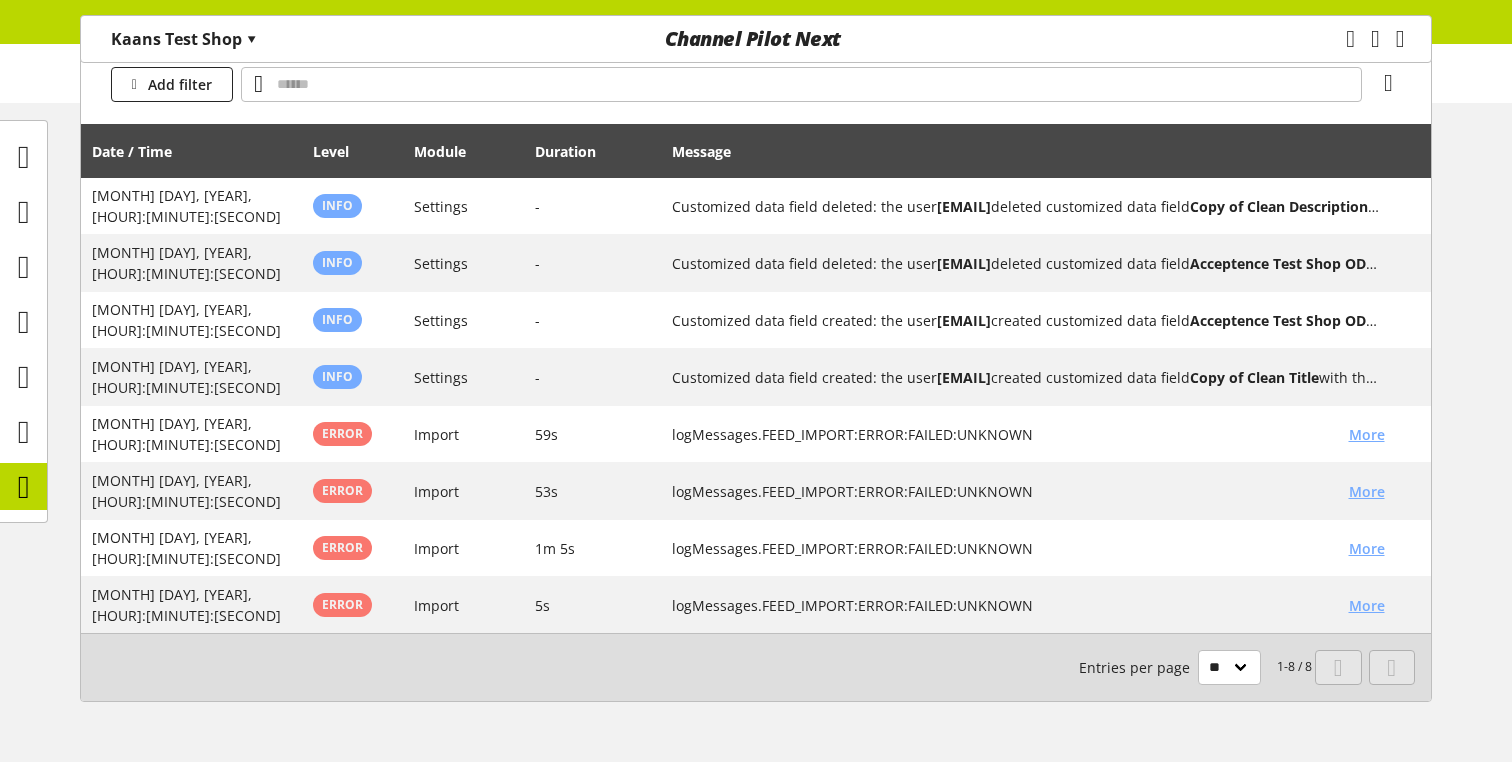click on "1-8 / 8  Entries per page ** ** ** ***" at bounding box center [756, 667] 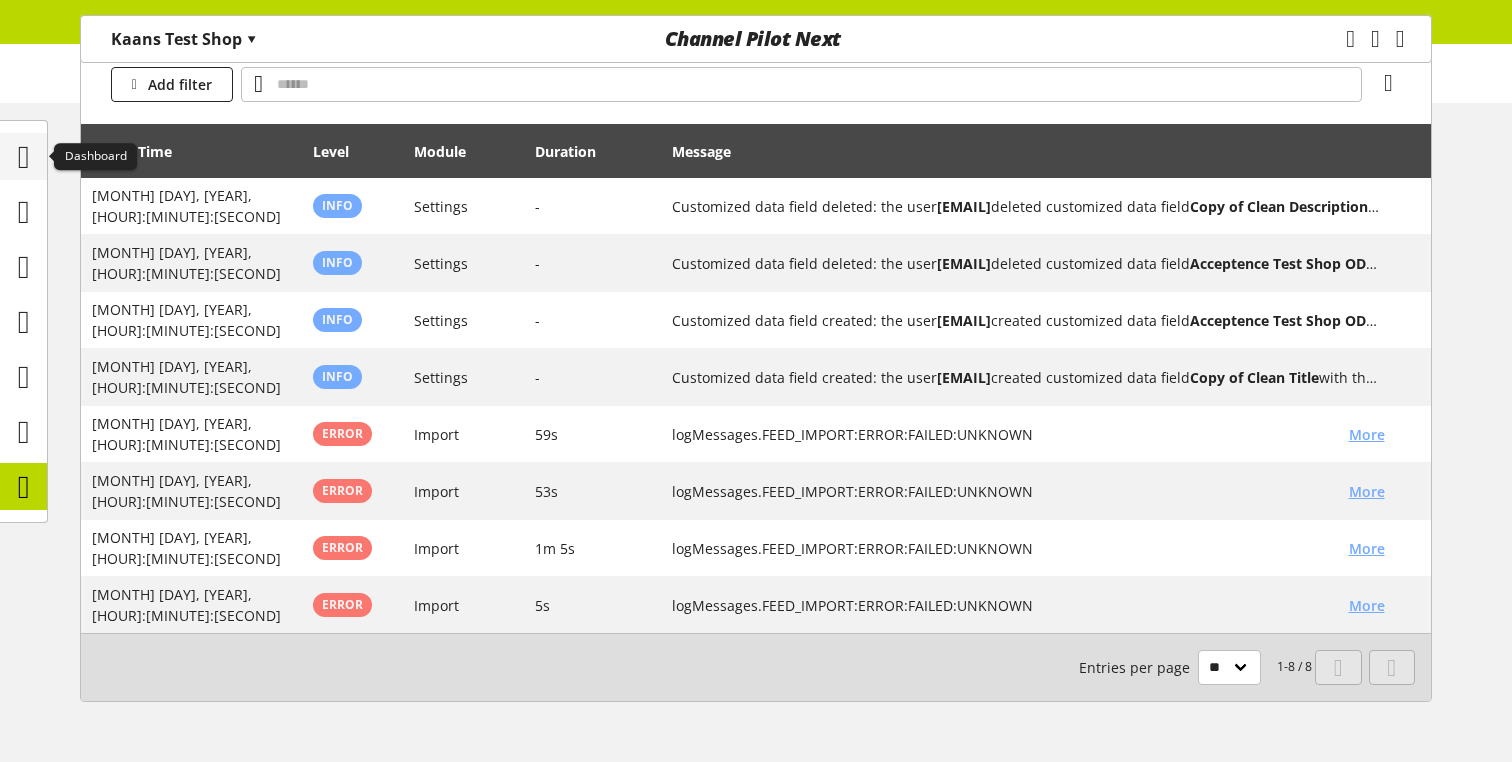 click at bounding box center (24, 157) 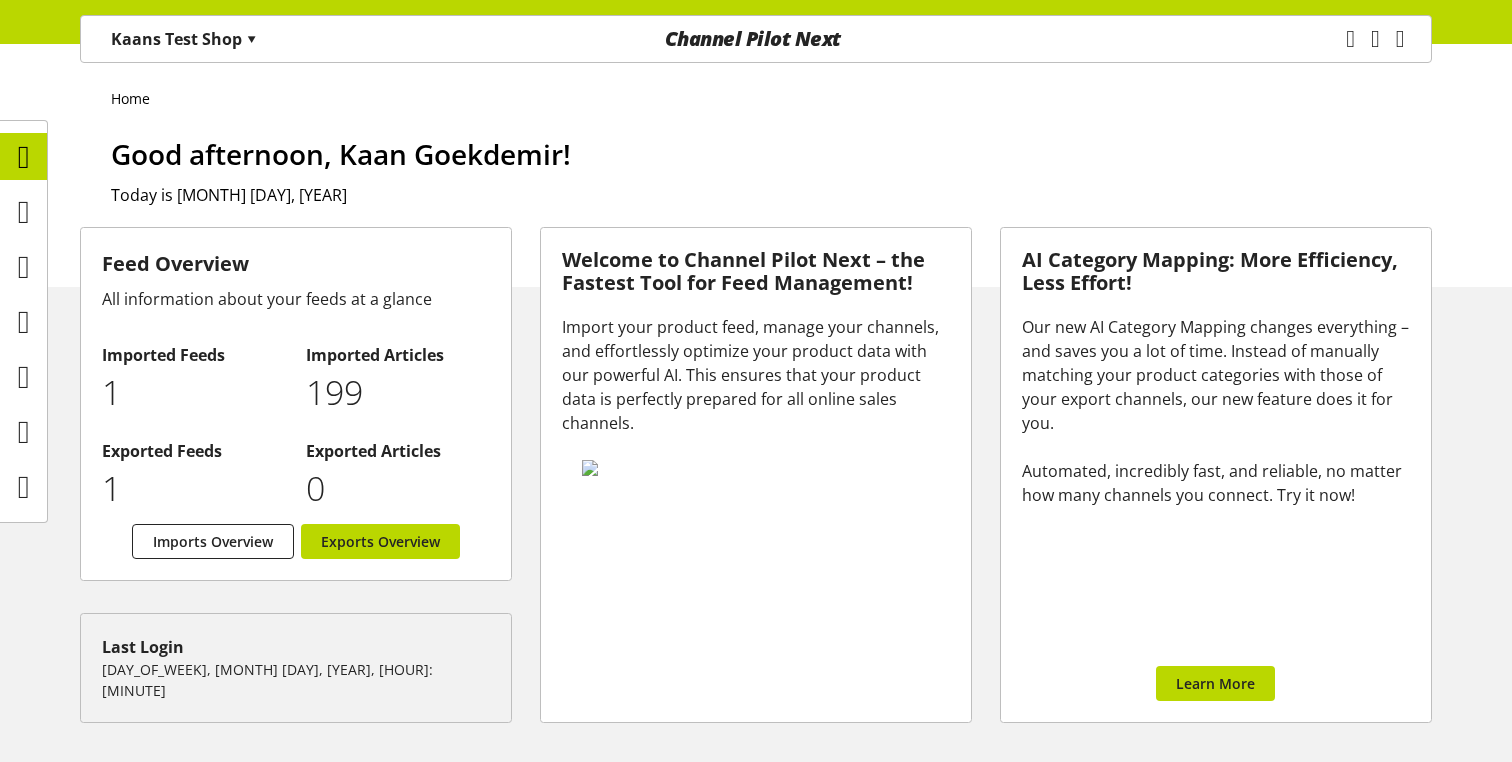 scroll, scrollTop: 285, scrollLeft: 0, axis: vertical 